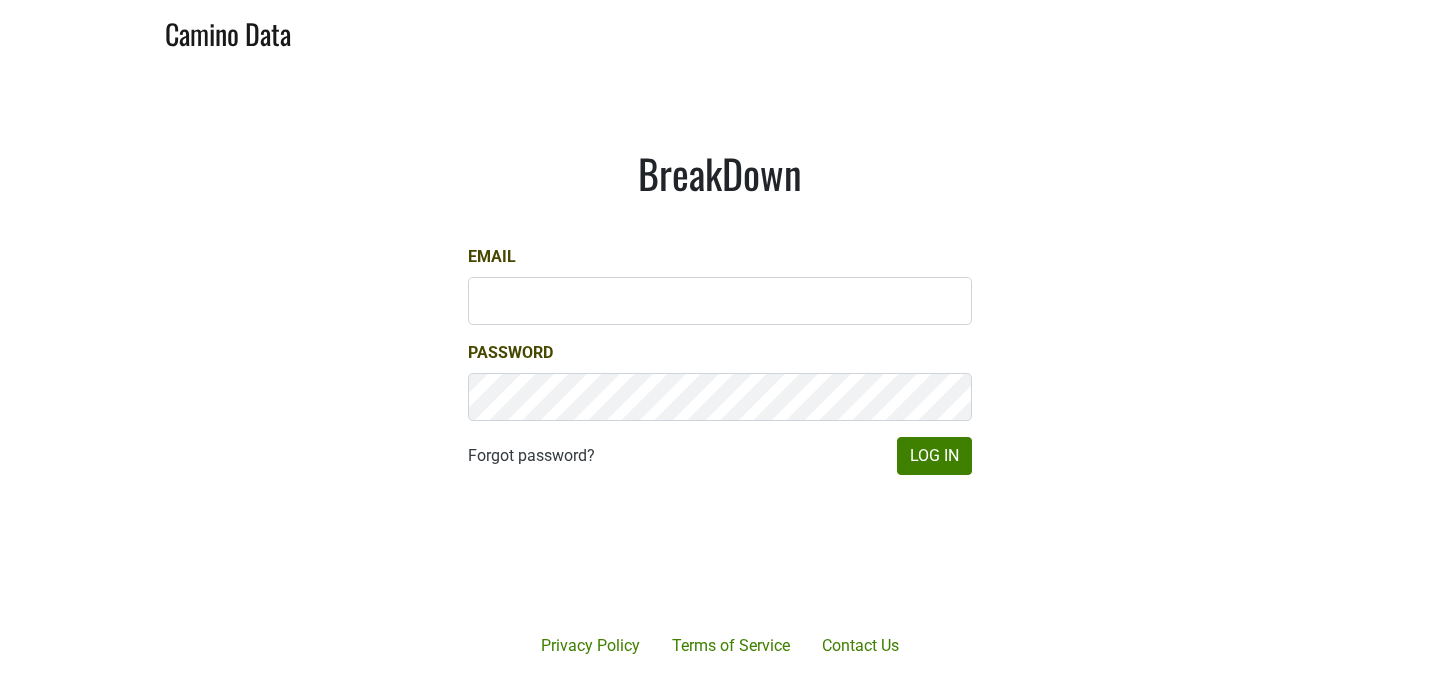 scroll, scrollTop: 0, scrollLeft: 0, axis: both 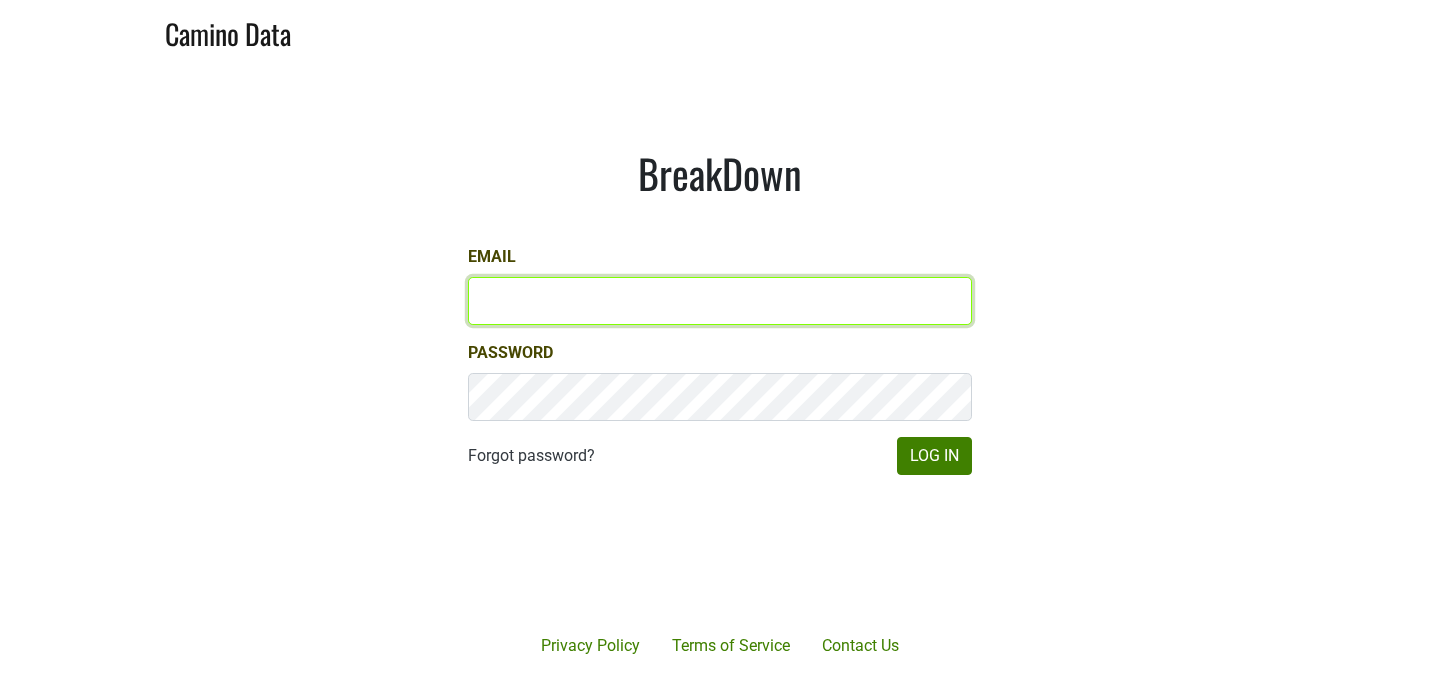 click on "Email" at bounding box center (720, 301) 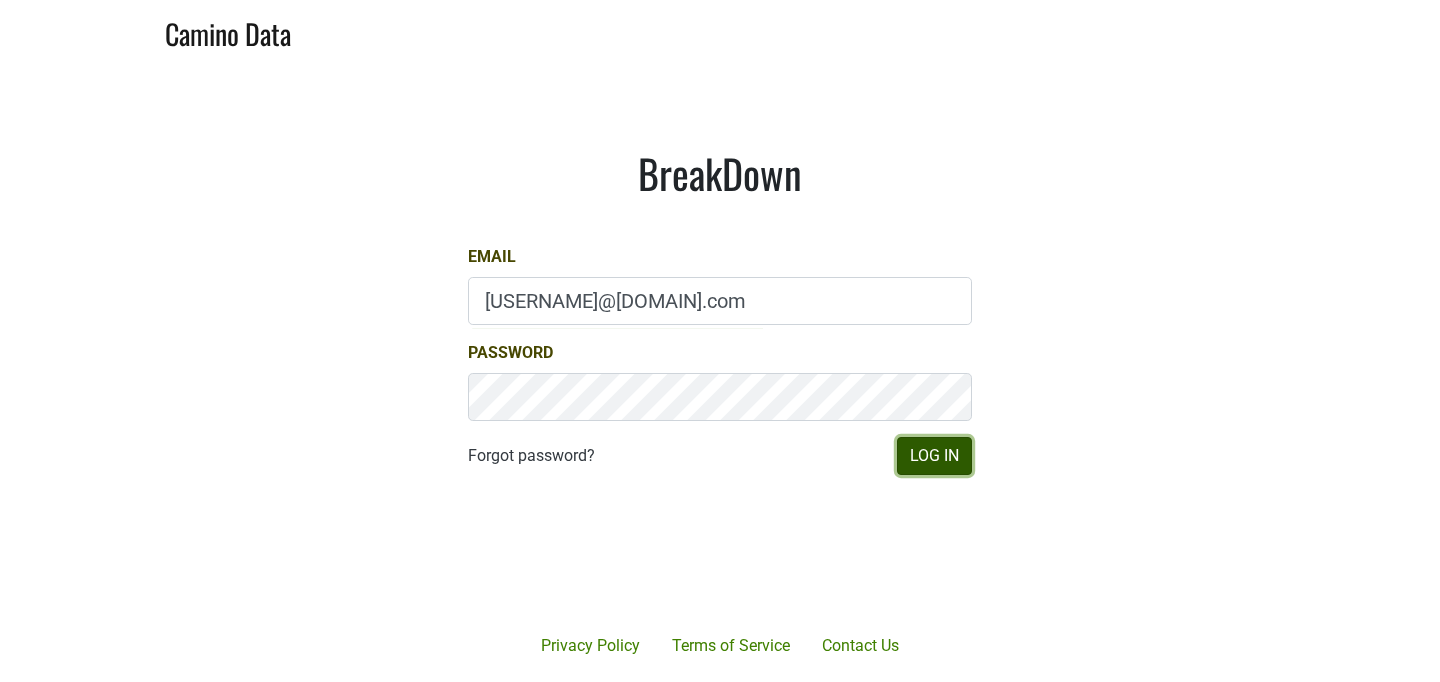click on "Log In" at bounding box center (934, 456) 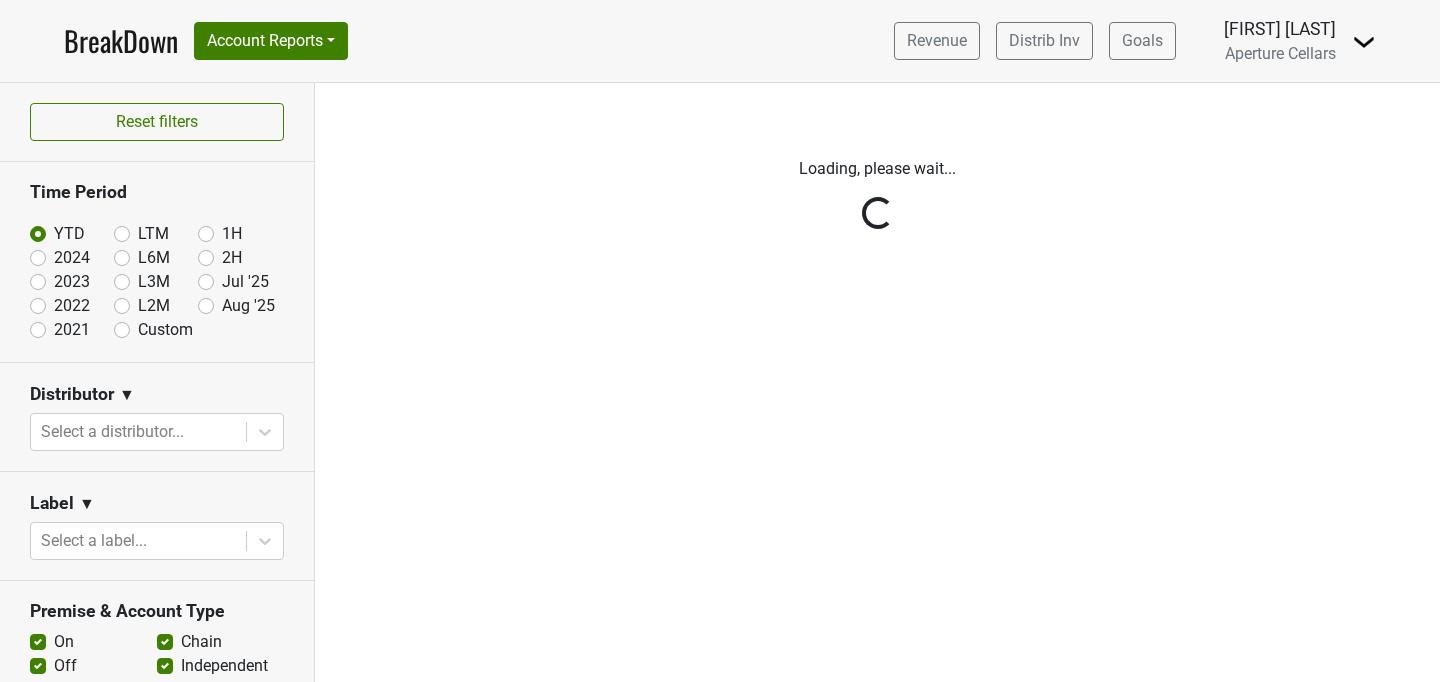 scroll, scrollTop: 0, scrollLeft: 0, axis: both 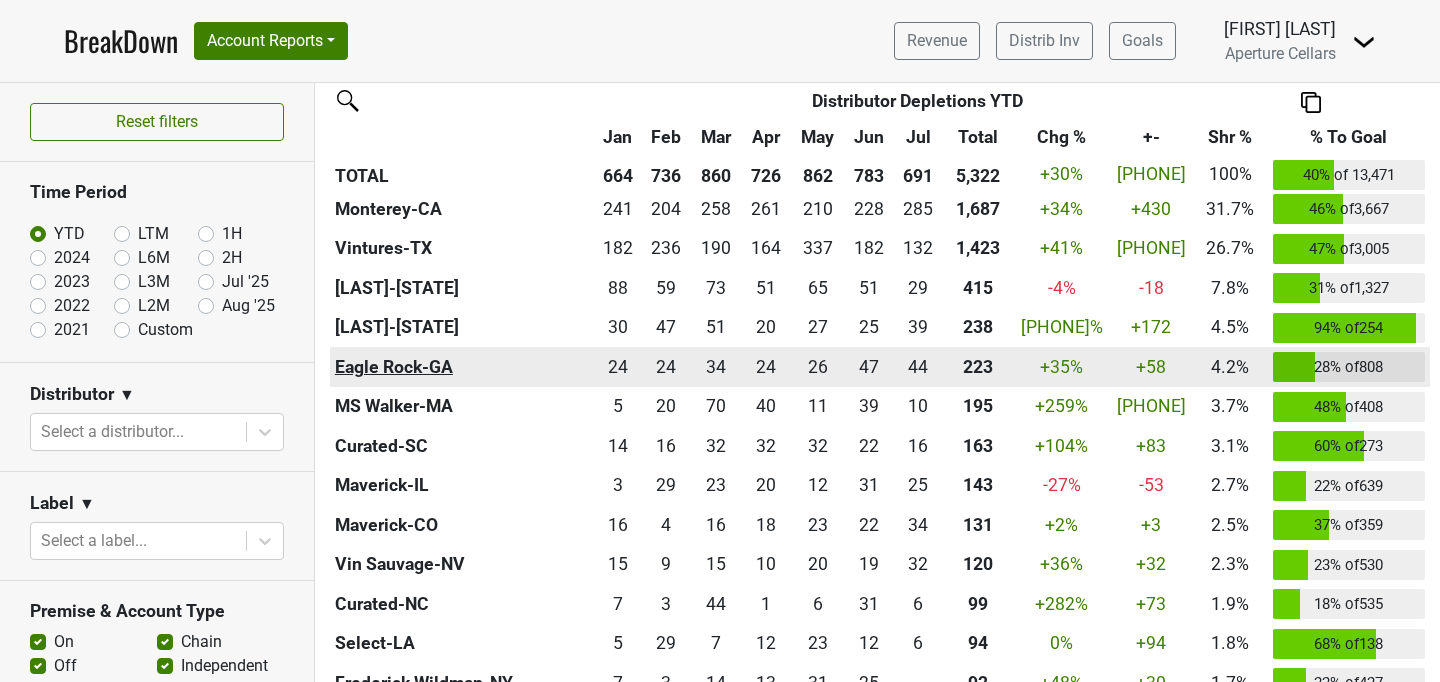 click on "Eagle Rock-GA" at bounding box center [461, 367] 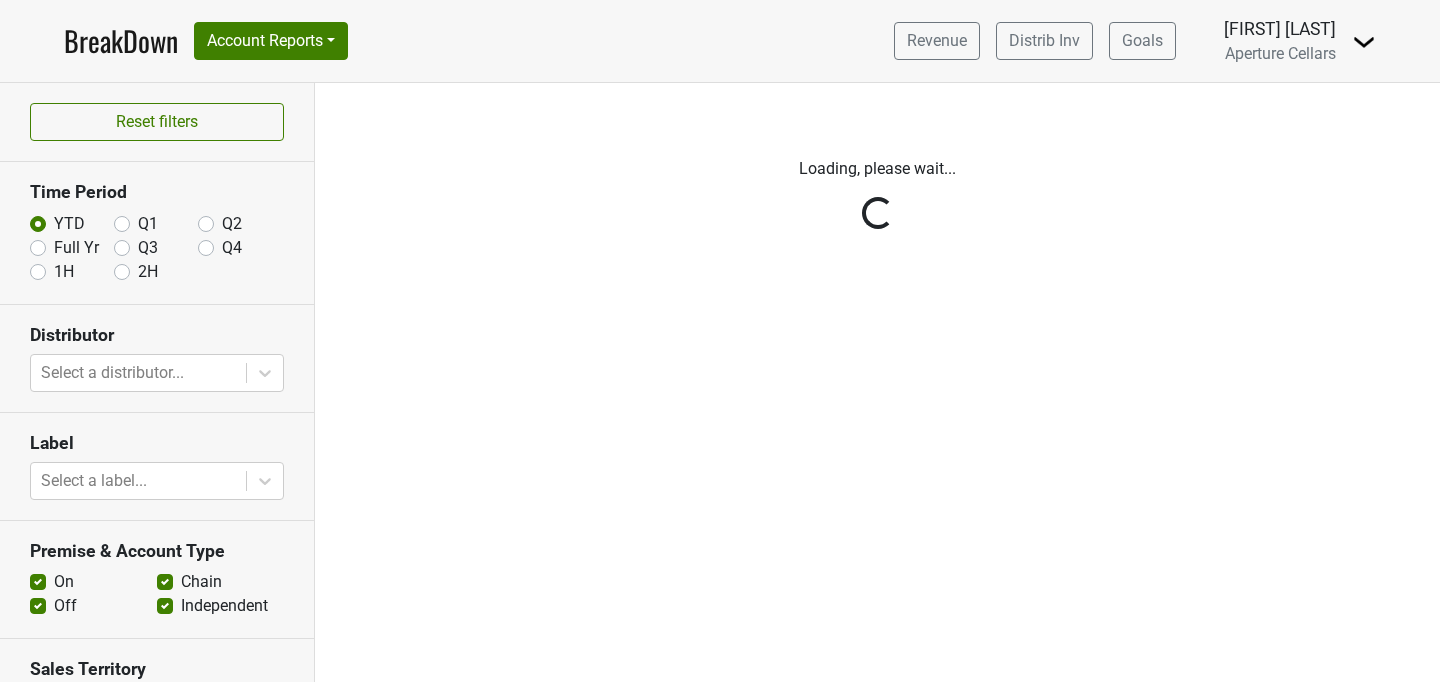 scroll, scrollTop: 0, scrollLeft: 0, axis: both 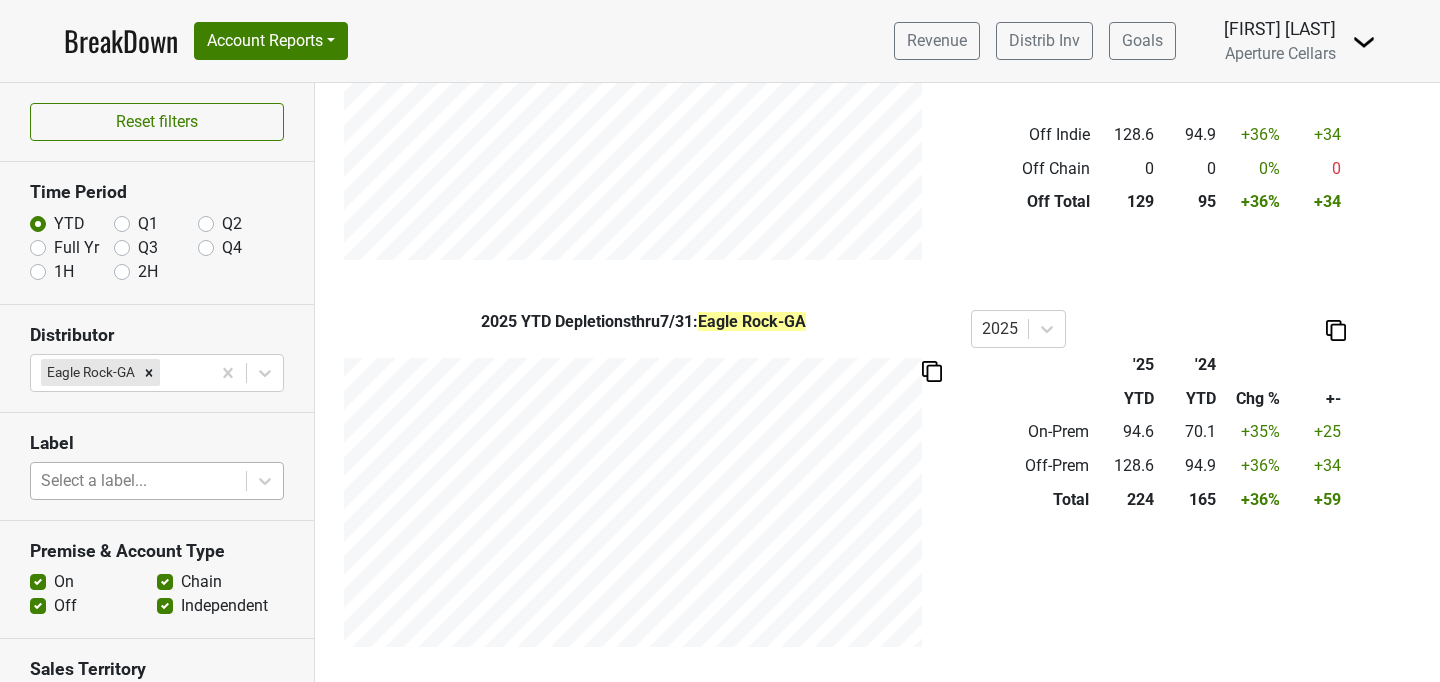 click at bounding box center (138, 481) 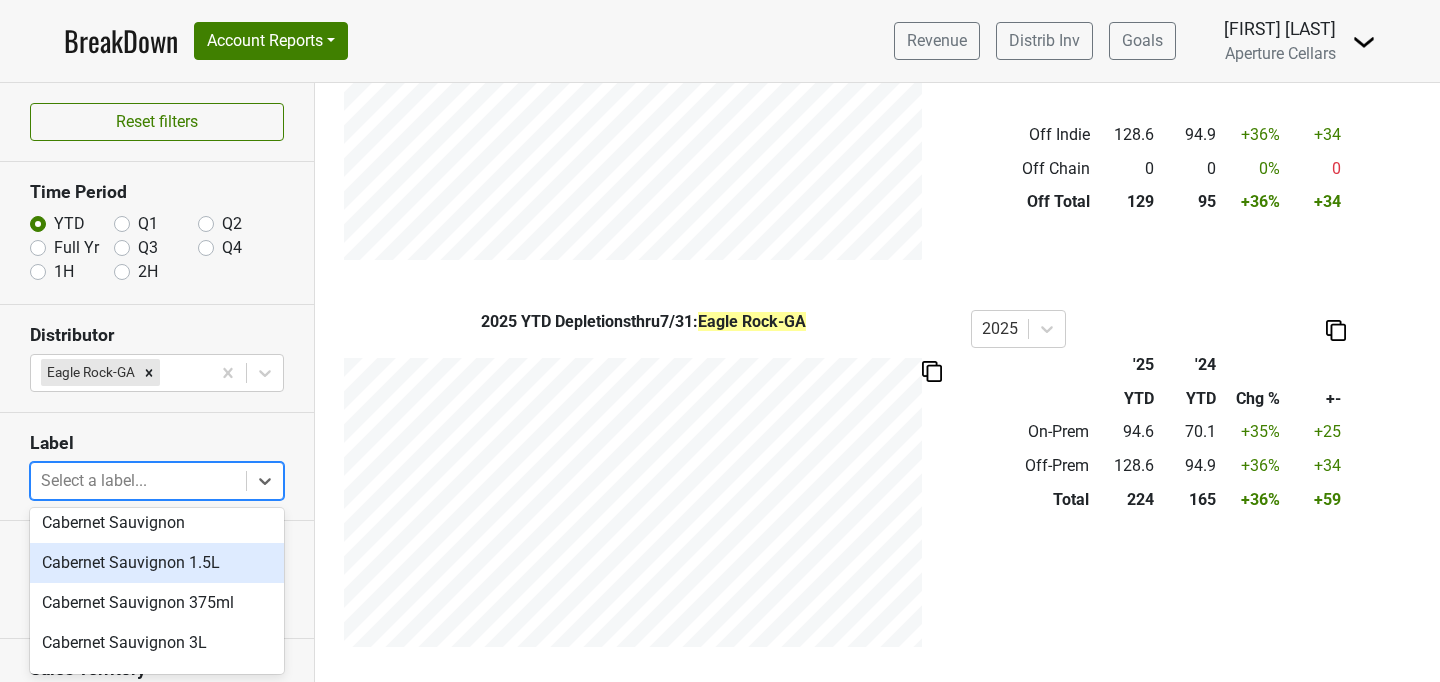 scroll, scrollTop: 255, scrollLeft: 0, axis: vertical 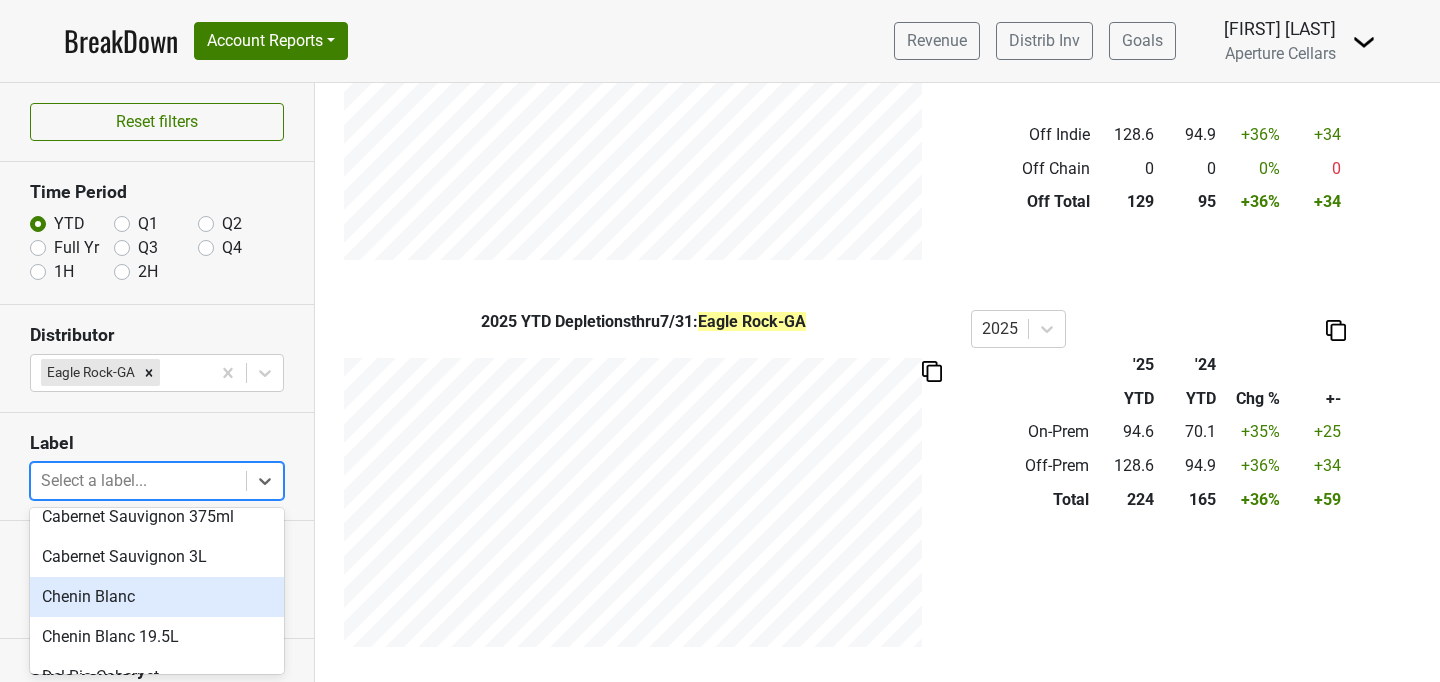 click on "Chenin Blanc" at bounding box center (157, 597) 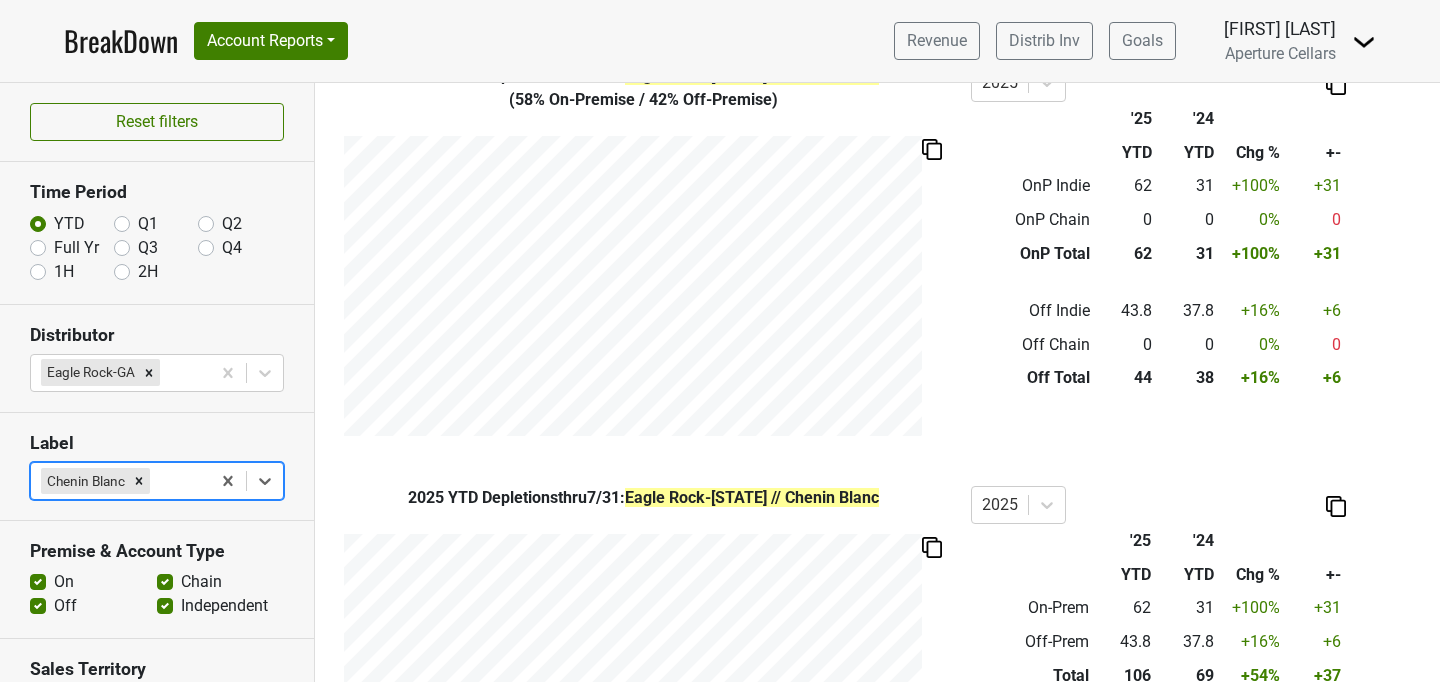 scroll, scrollTop: 875, scrollLeft: 0, axis: vertical 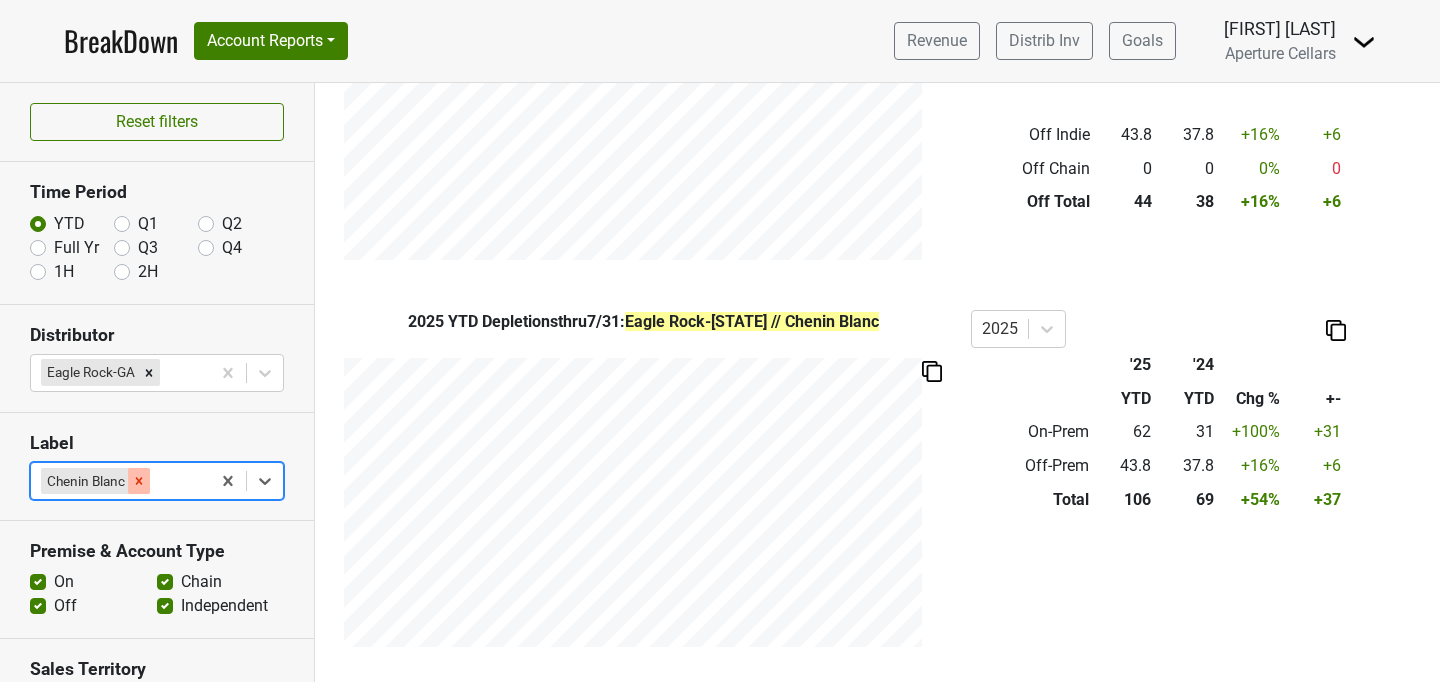click 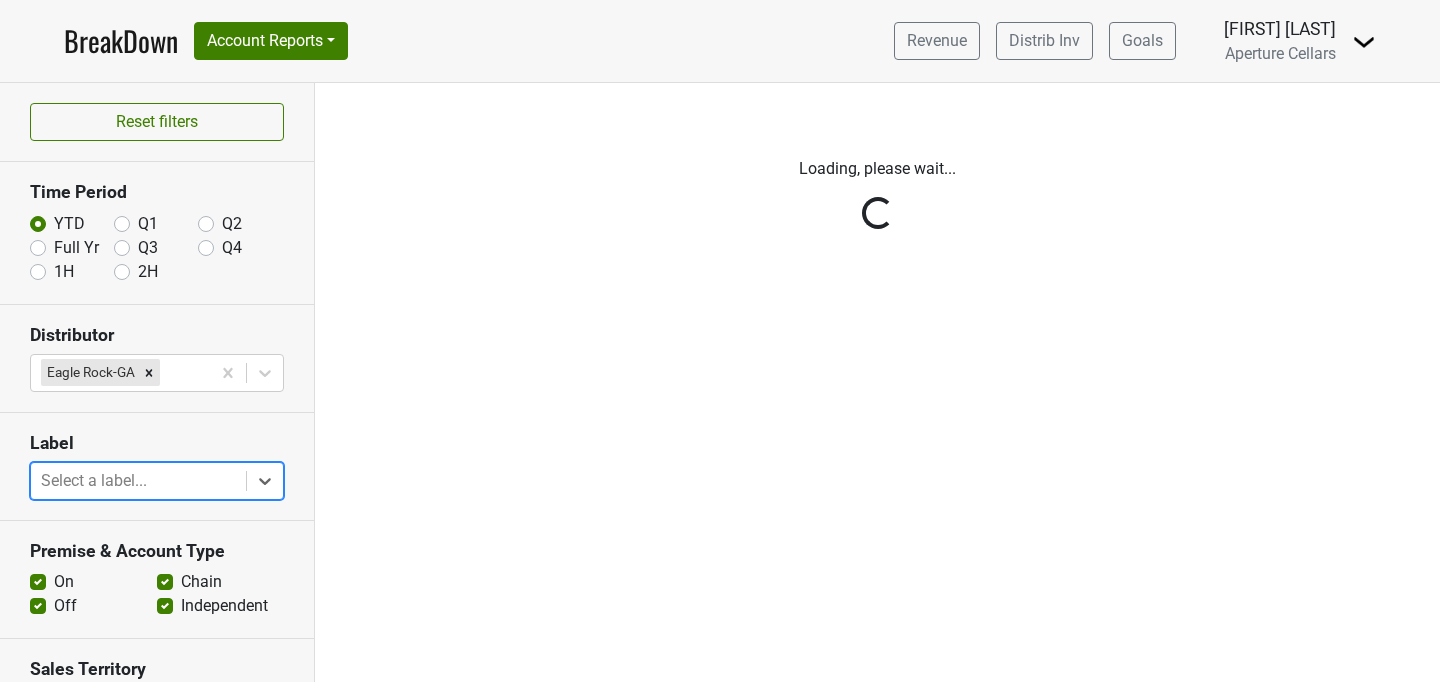 scroll, scrollTop: 0, scrollLeft: 0, axis: both 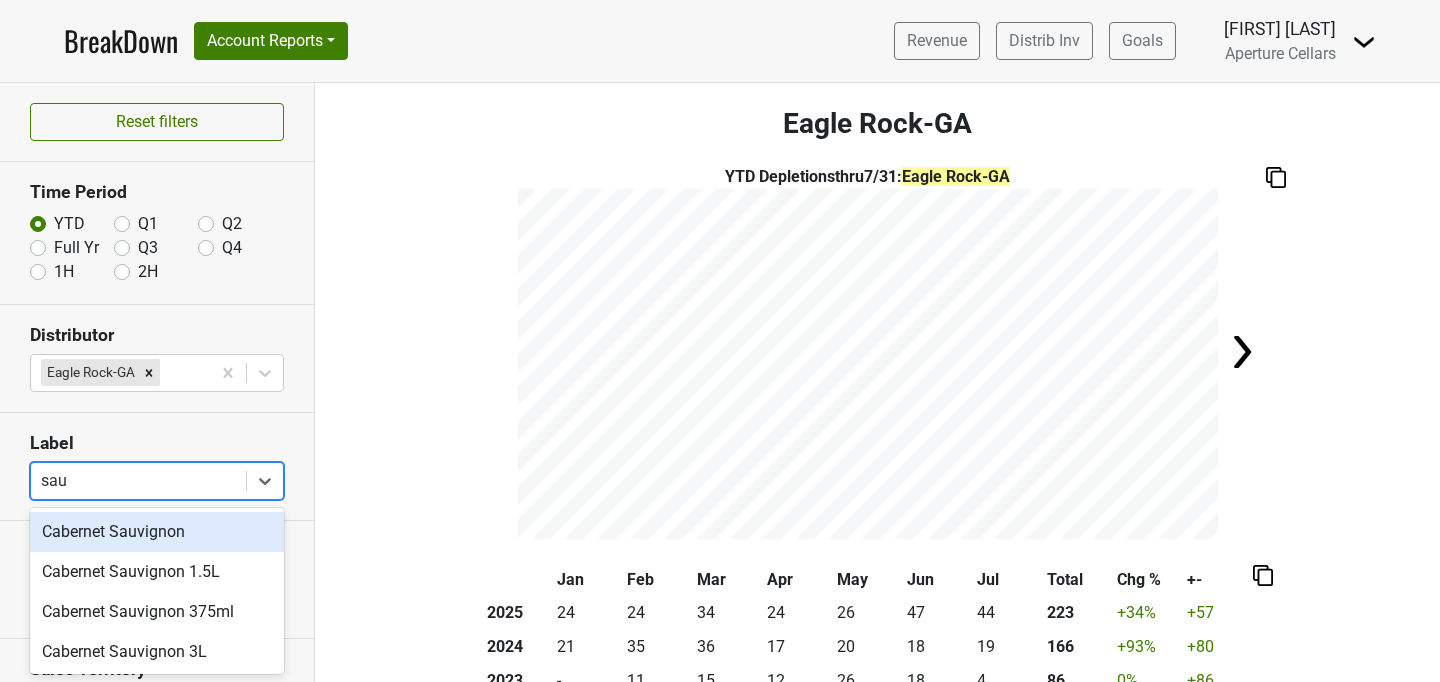 type on "sauv" 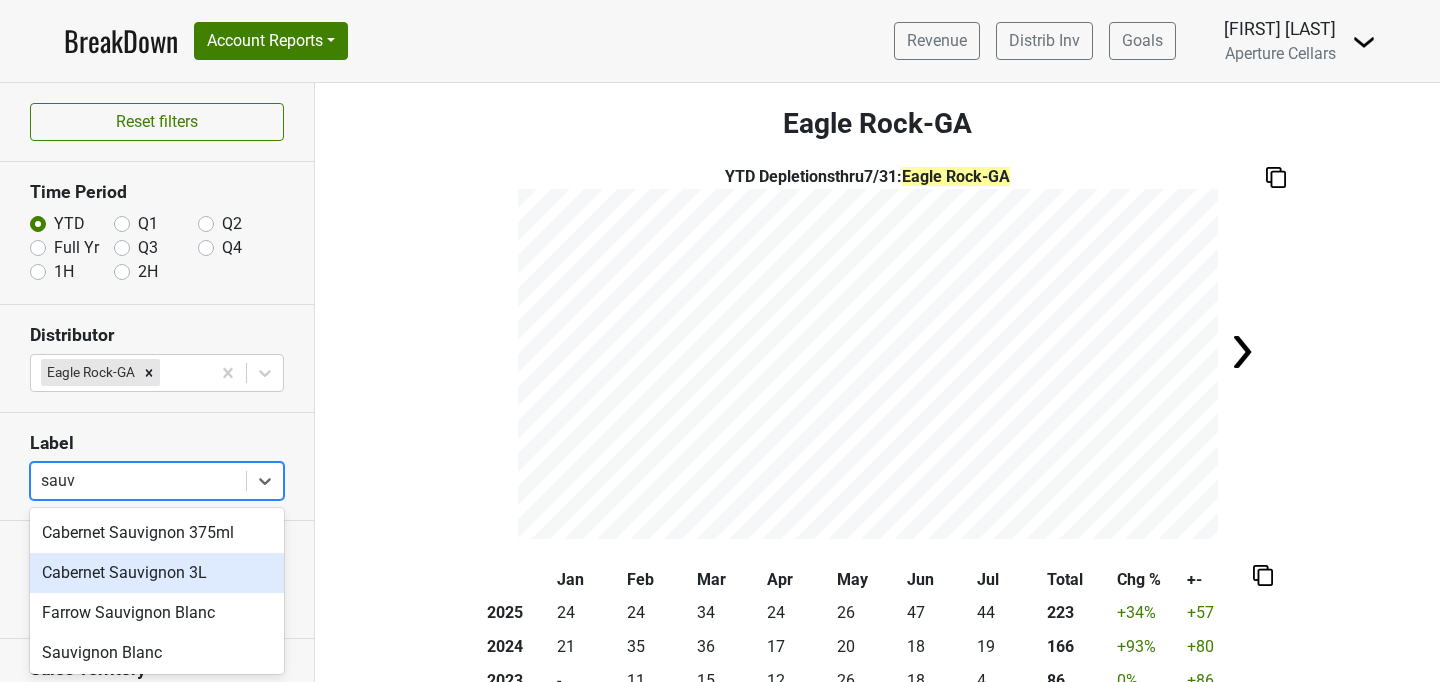scroll, scrollTop: 121, scrollLeft: 0, axis: vertical 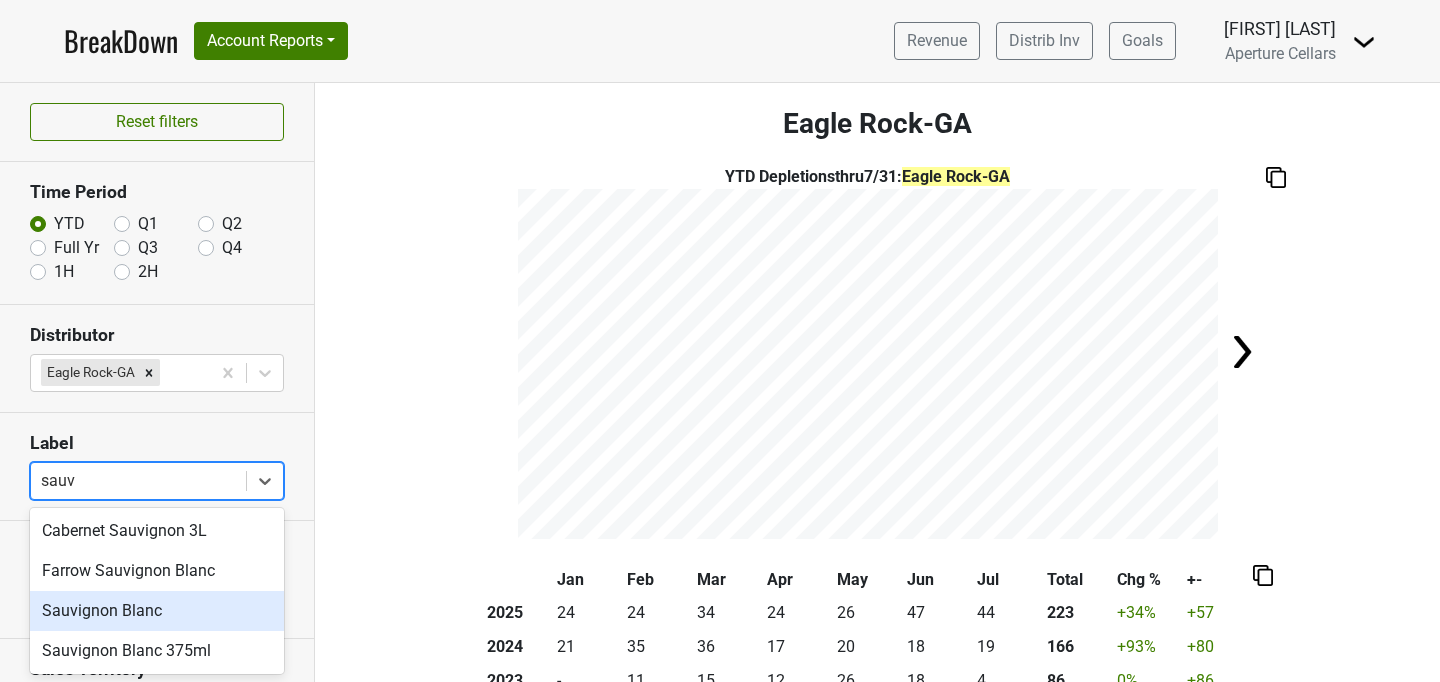 click on "Sauvignon Blanc" at bounding box center [157, 611] 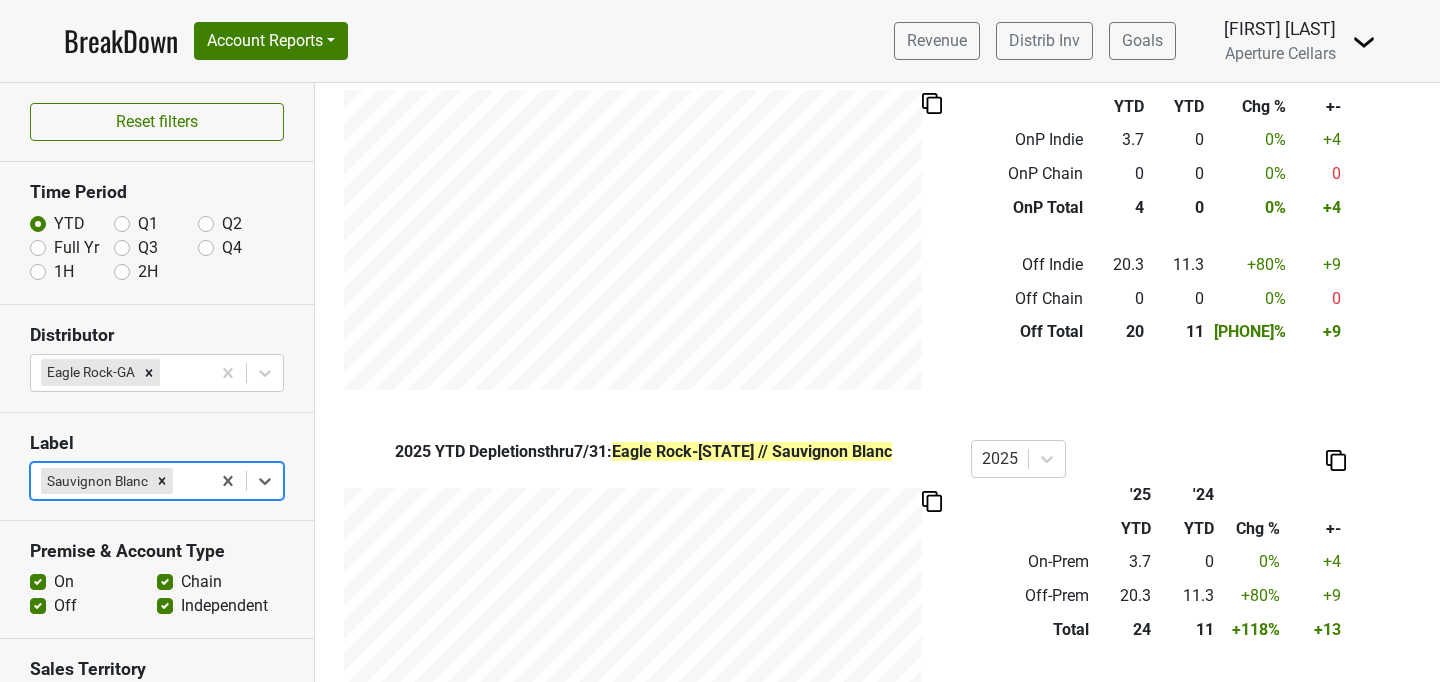 scroll, scrollTop: 875, scrollLeft: 0, axis: vertical 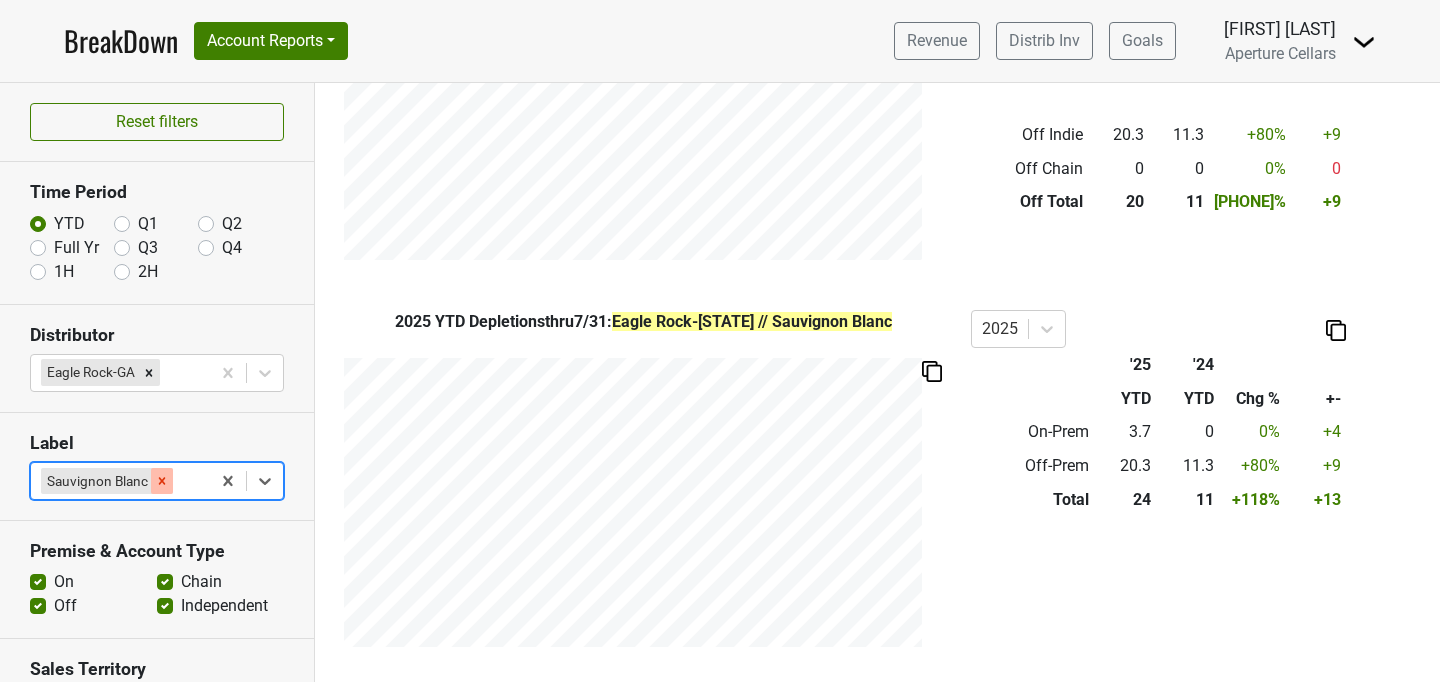 click 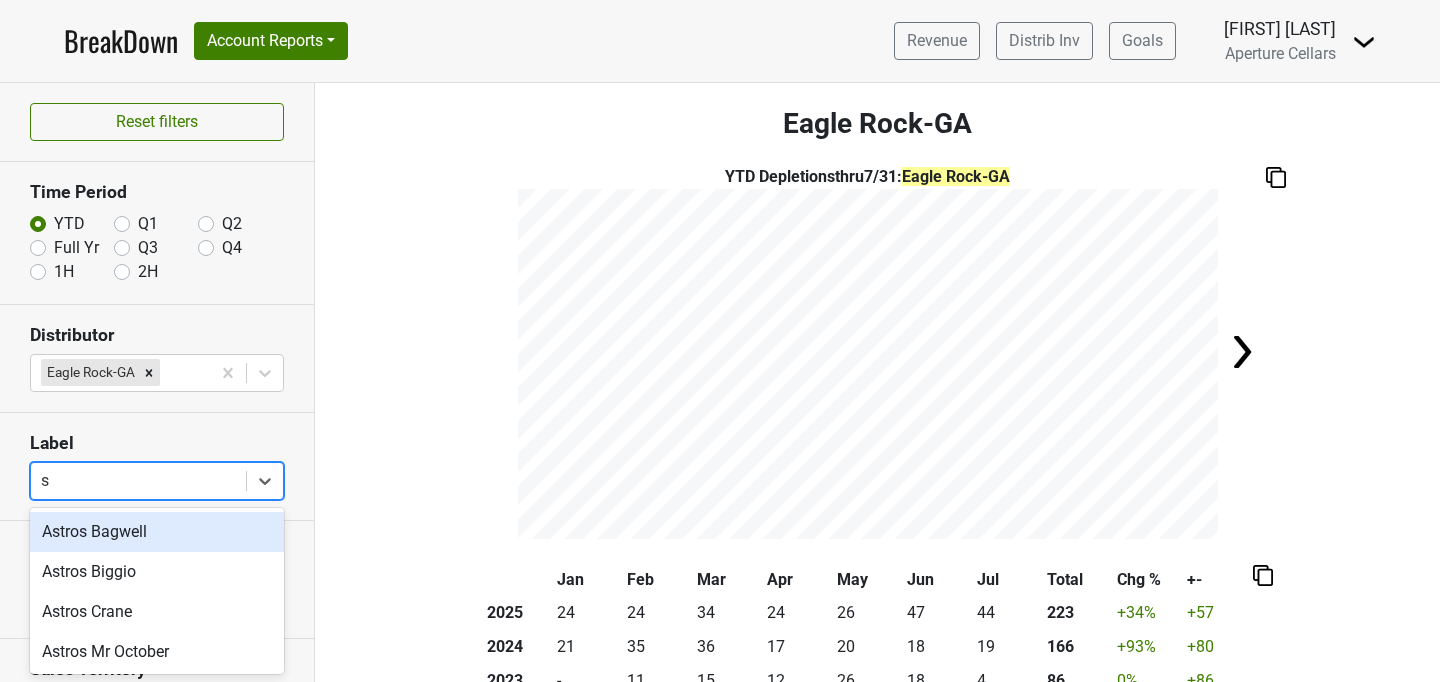 type on "sa" 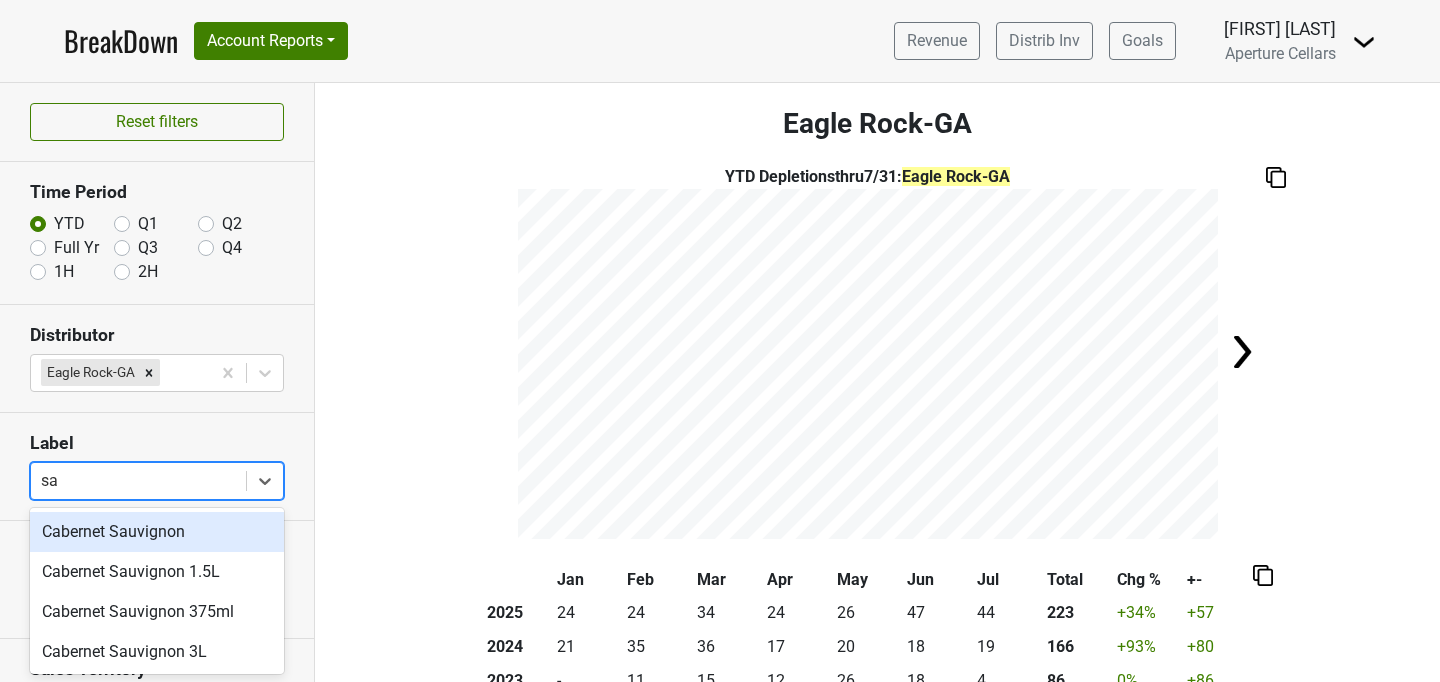 click on "Cabernet Sauvignon" at bounding box center (157, 532) 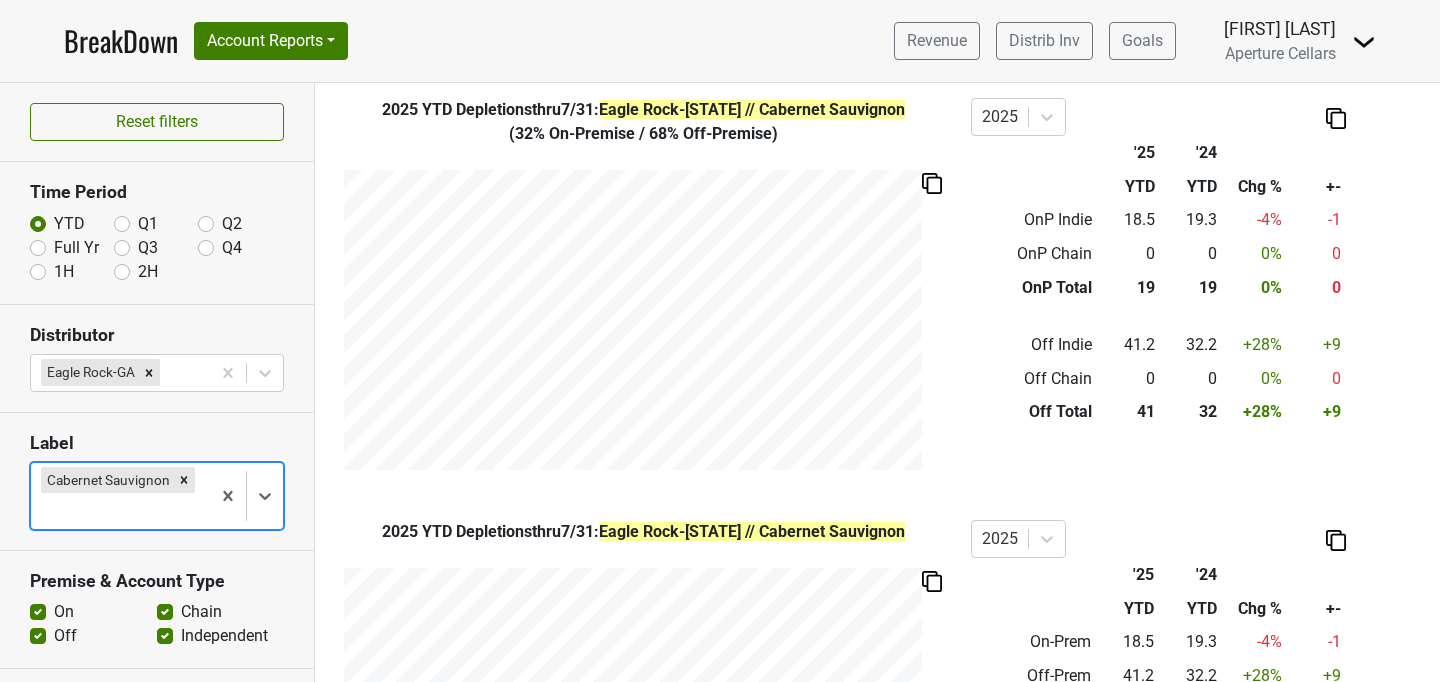 scroll, scrollTop: 875, scrollLeft: 0, axis: vertical 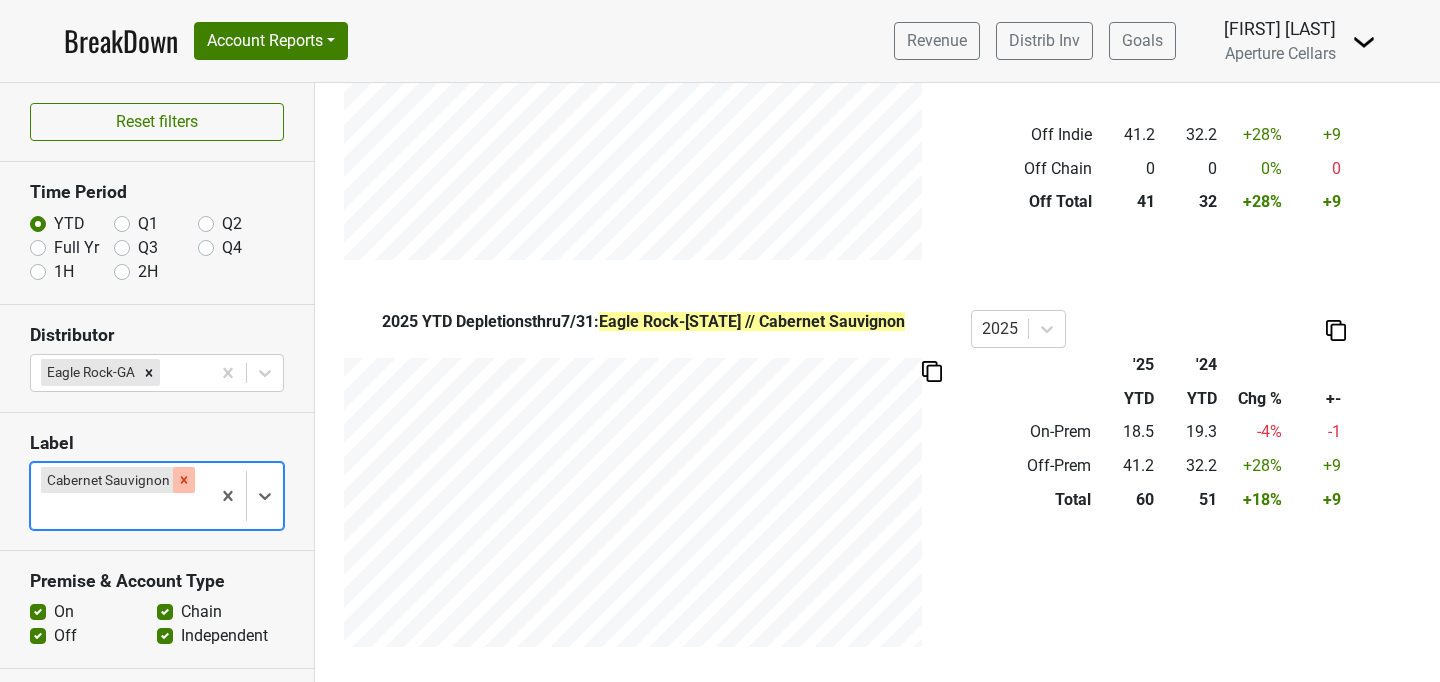 click 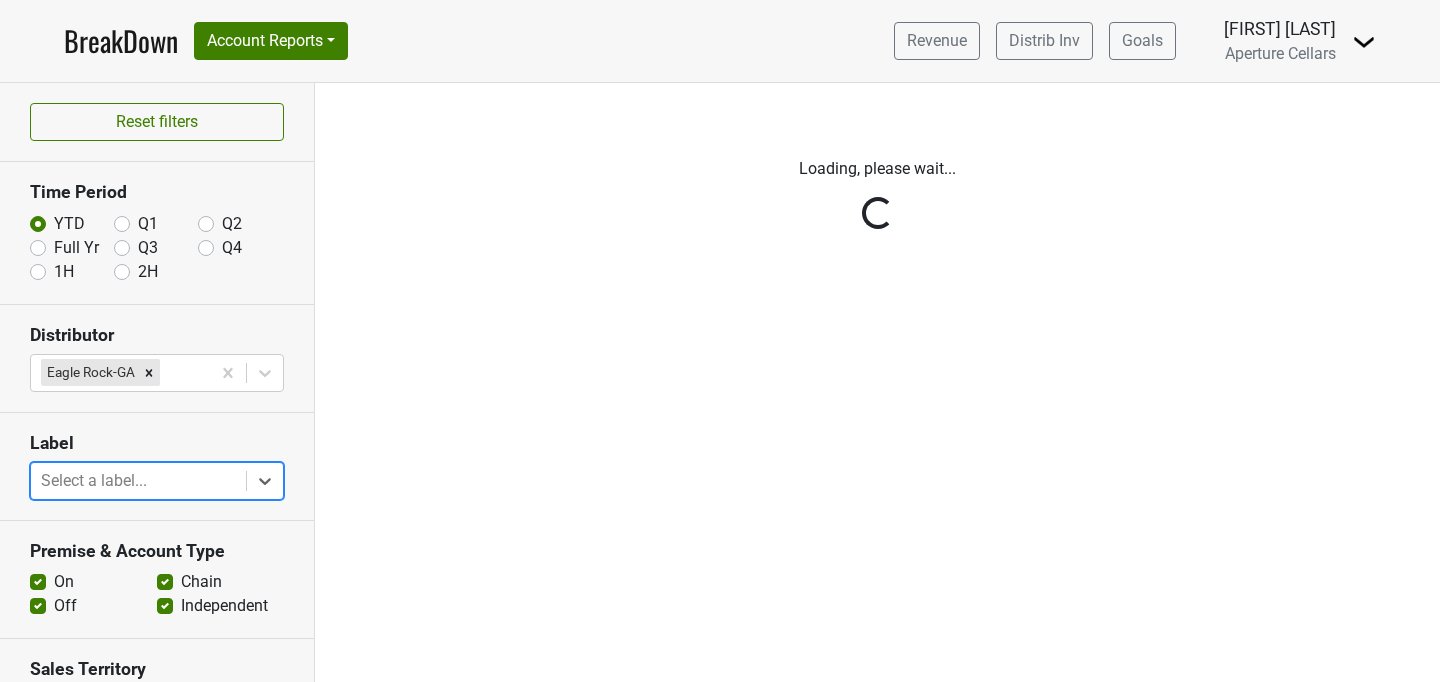 scroll, scrollTop: 0, scrollLeft: 0, axis: both 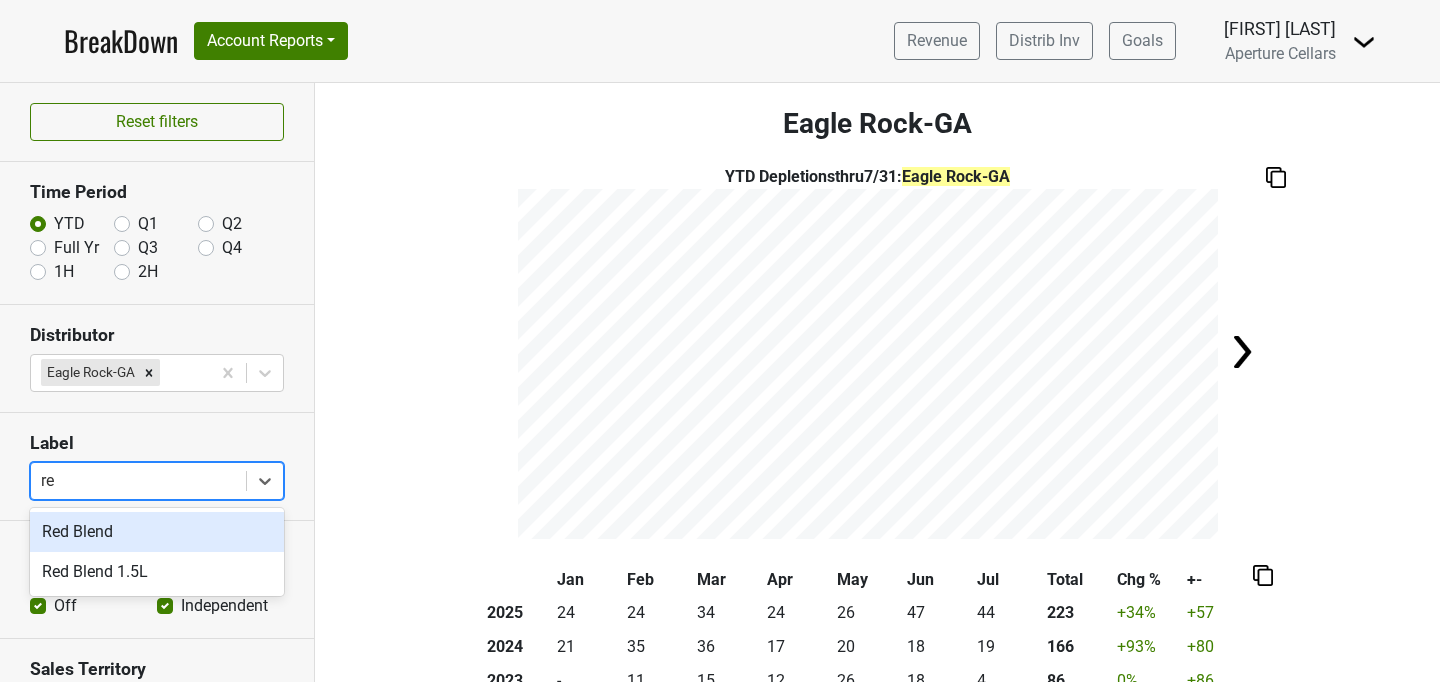 type on "red" 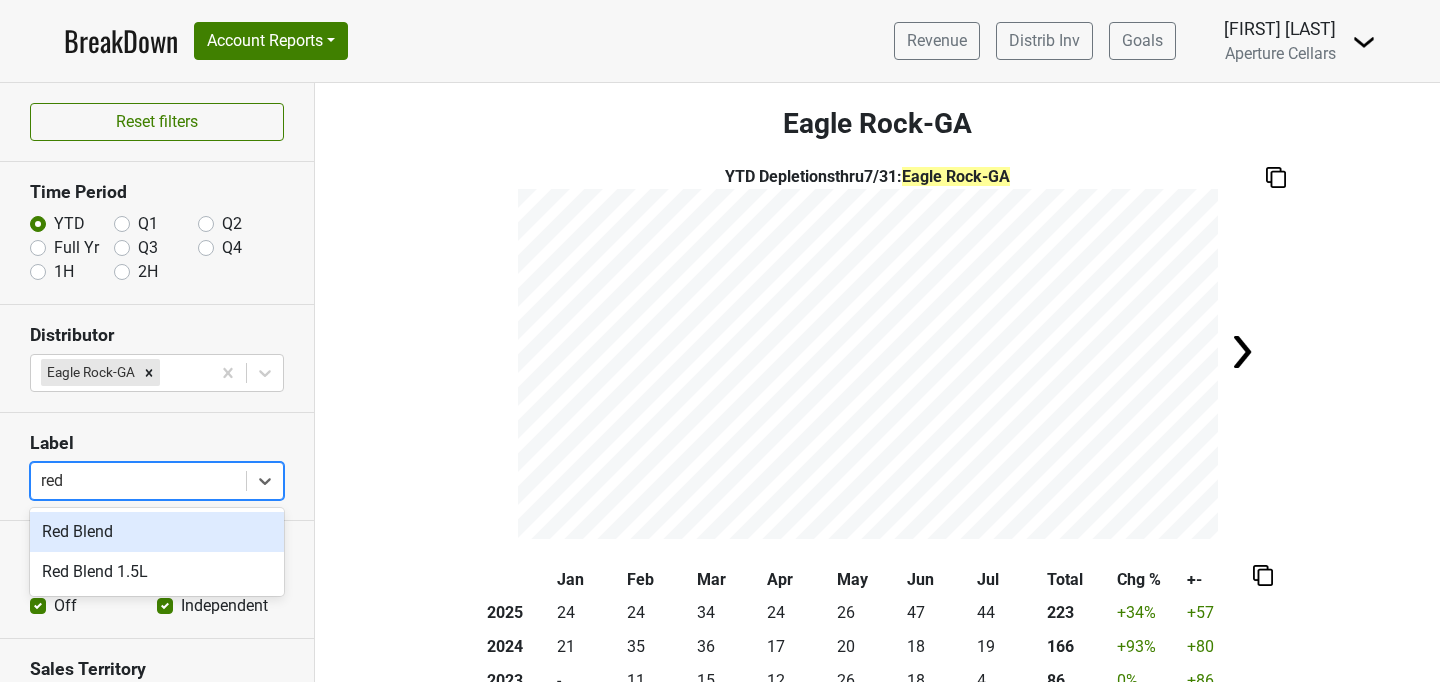 click on "Red Blend" at bounding box center [157, 532] 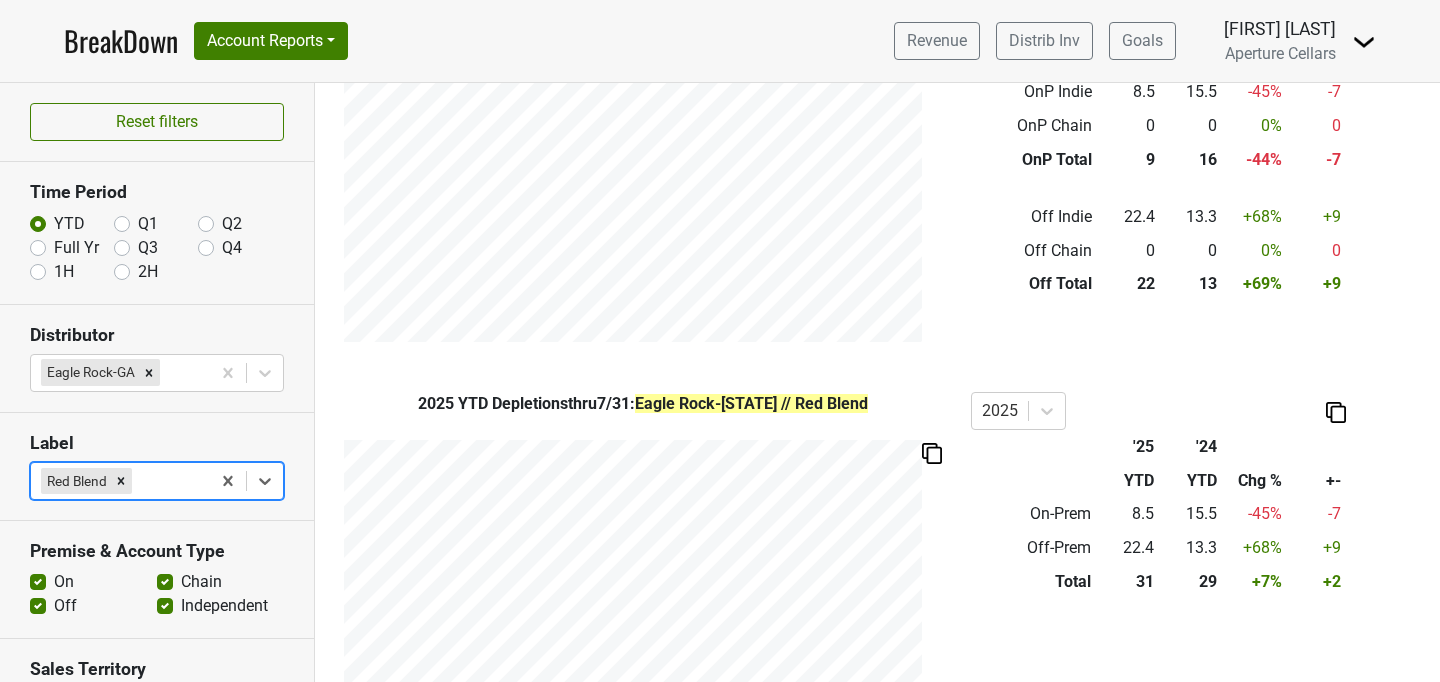 scroll, scrollTop: 875, scrollLeft: 0, axis: vertical 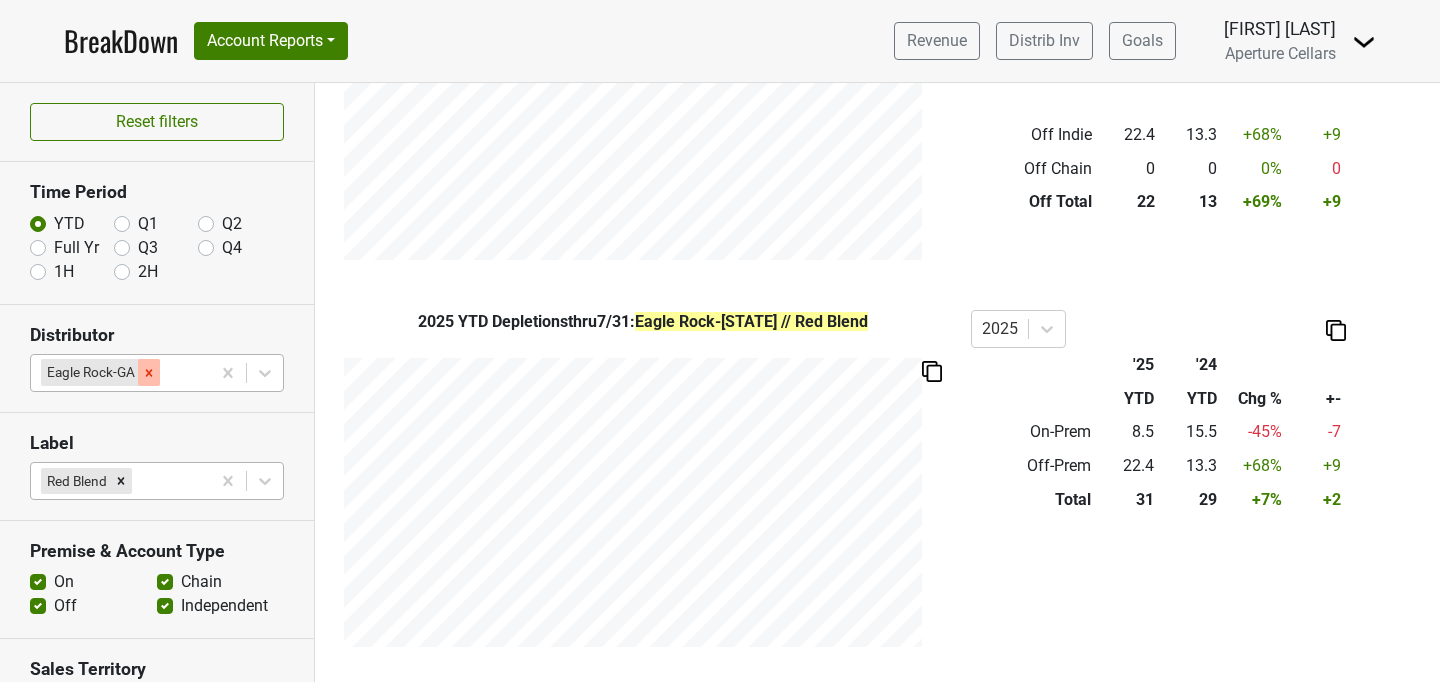 click 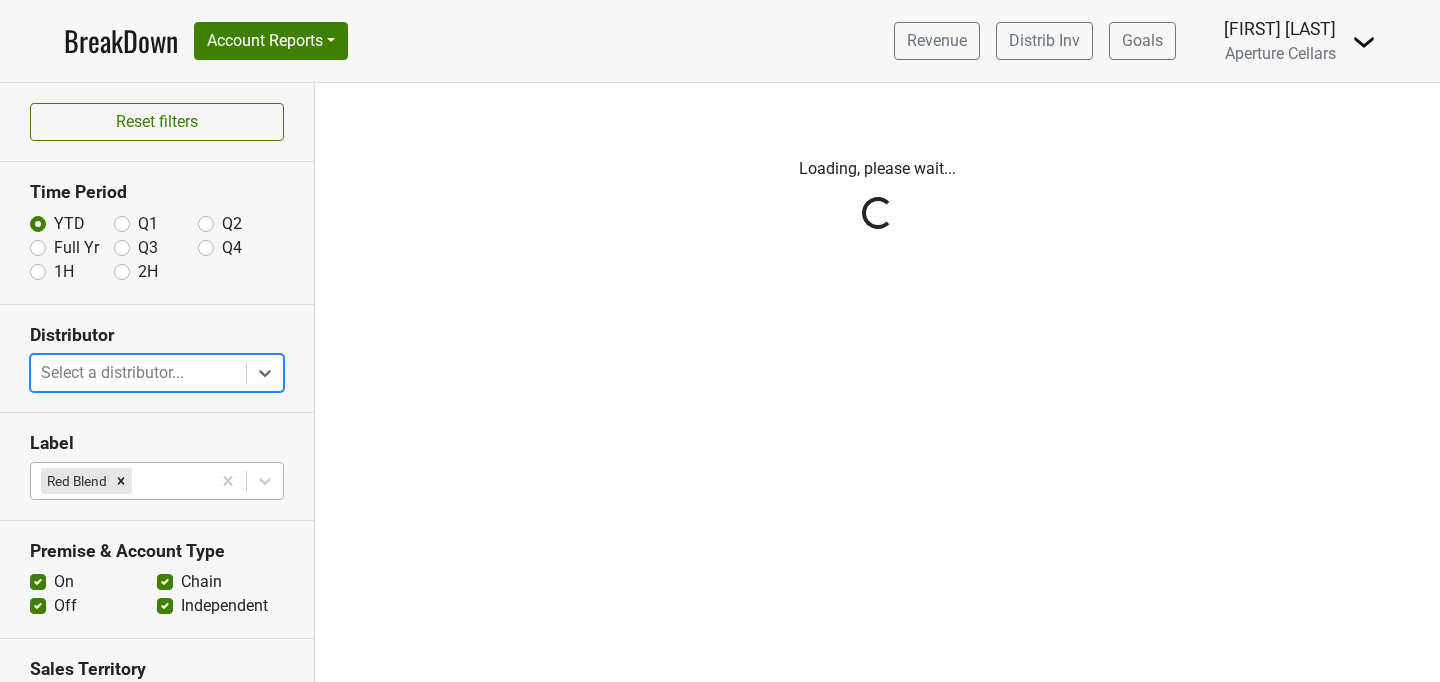 scroll, scrollTop: 0, scrollLeft: 0, axis: both 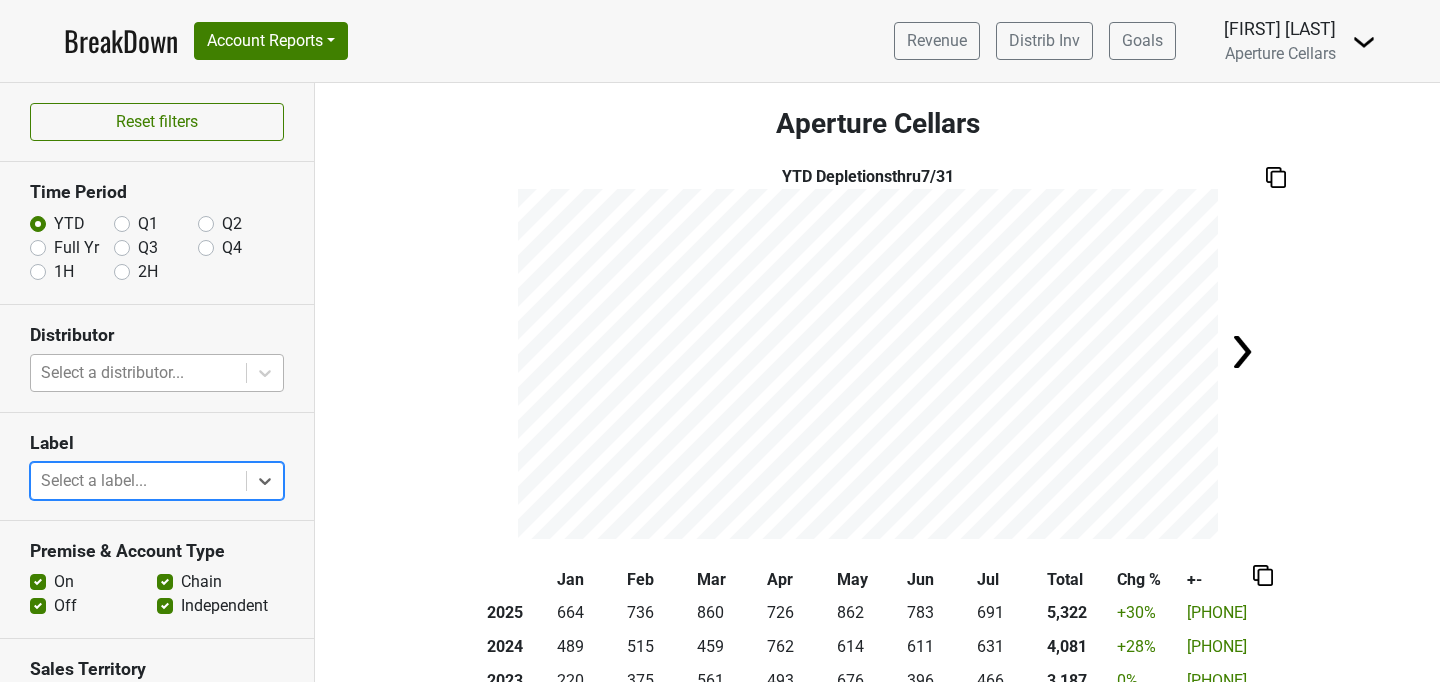 click on "BreakDown" at bounding box center [121, 41] 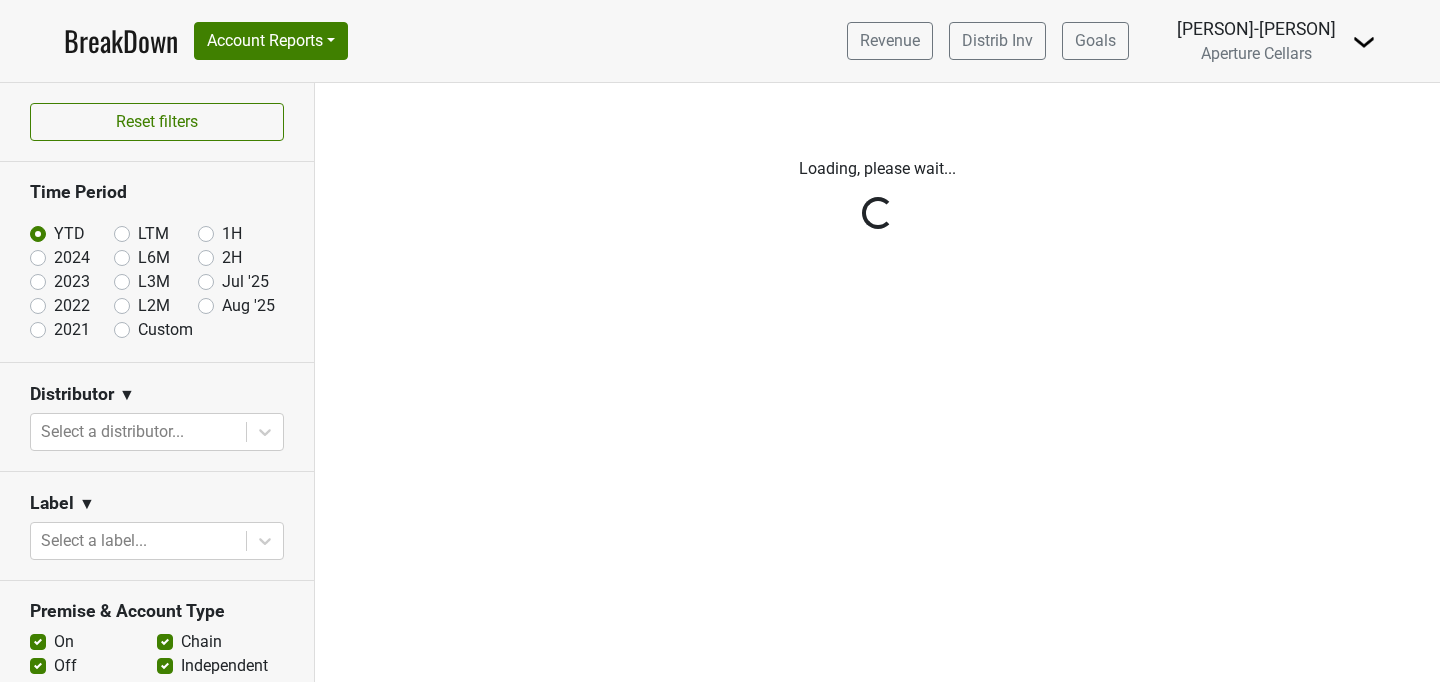 scroll, scrollTop: 0, scrollLeft: 0, axis: both 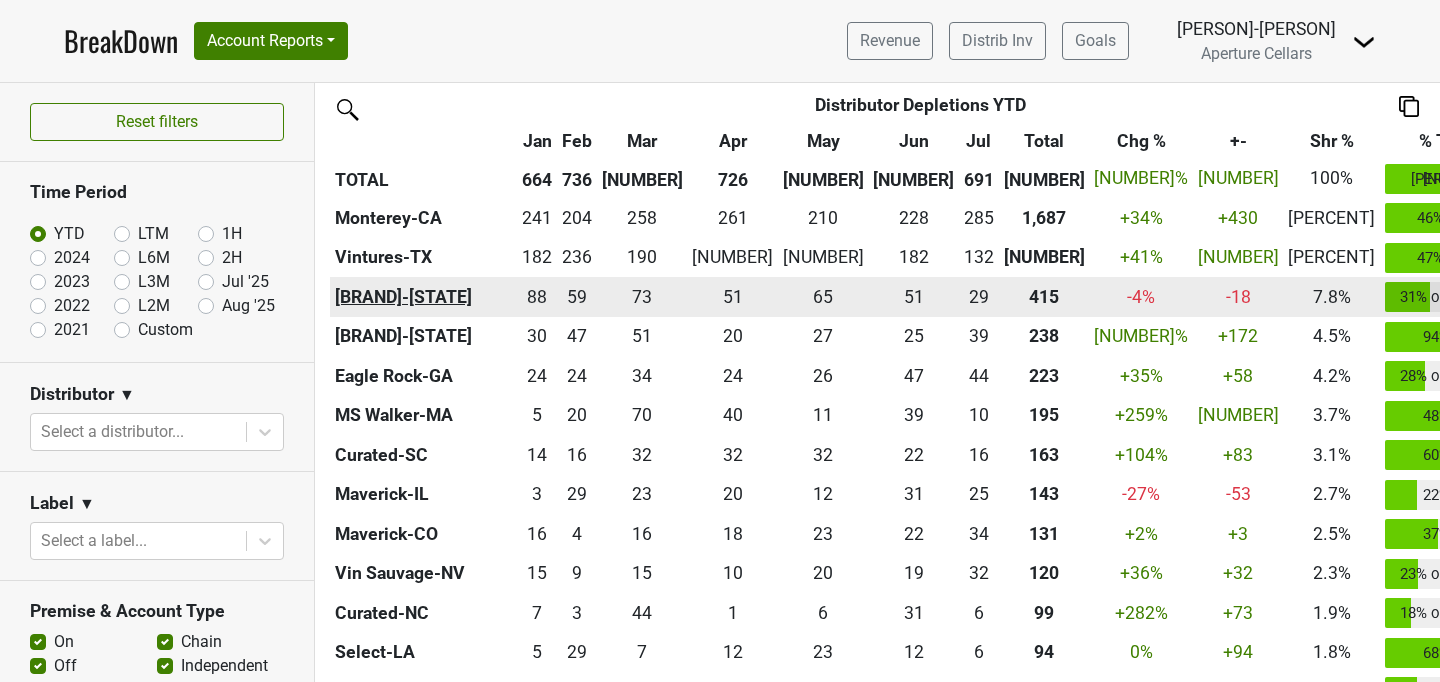 click on "[BRAND]-[STATE]" at bounding box center [424, 297] 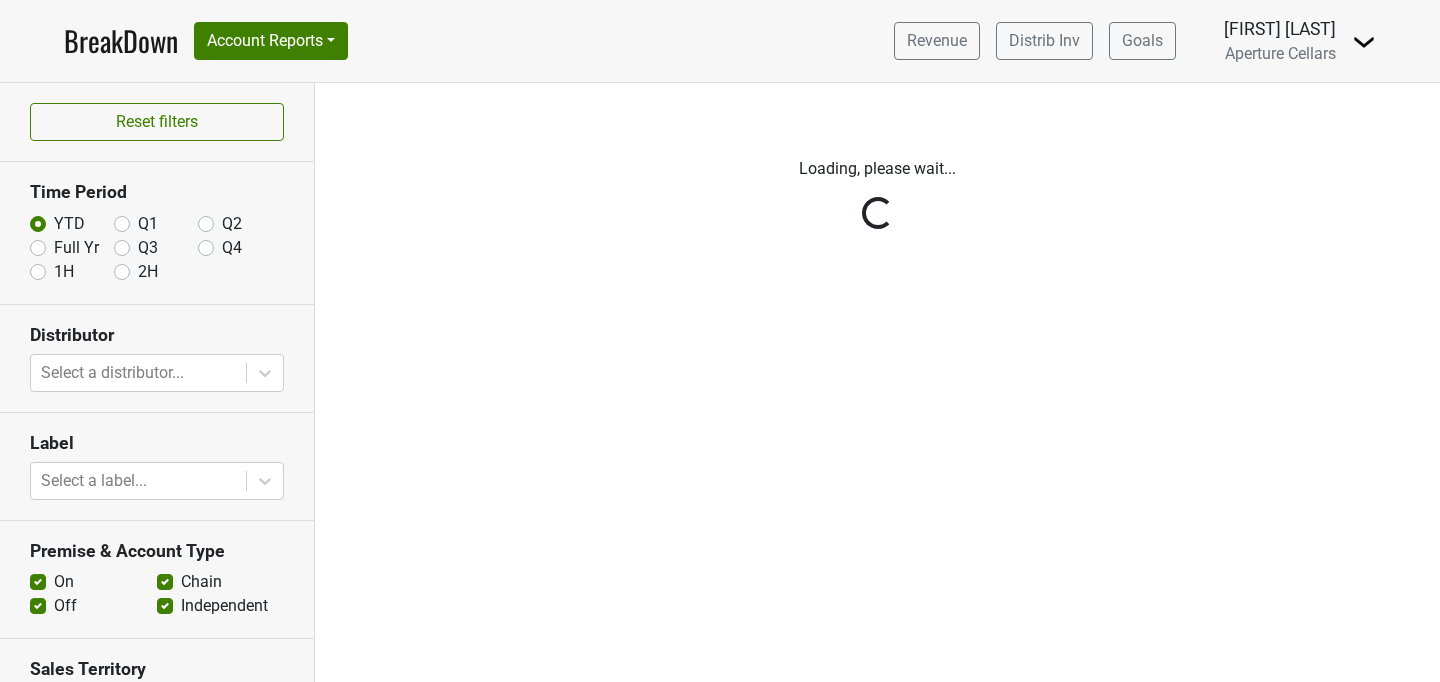 scroll, scrollTop: 0, scrollLeft: 0, axis: both 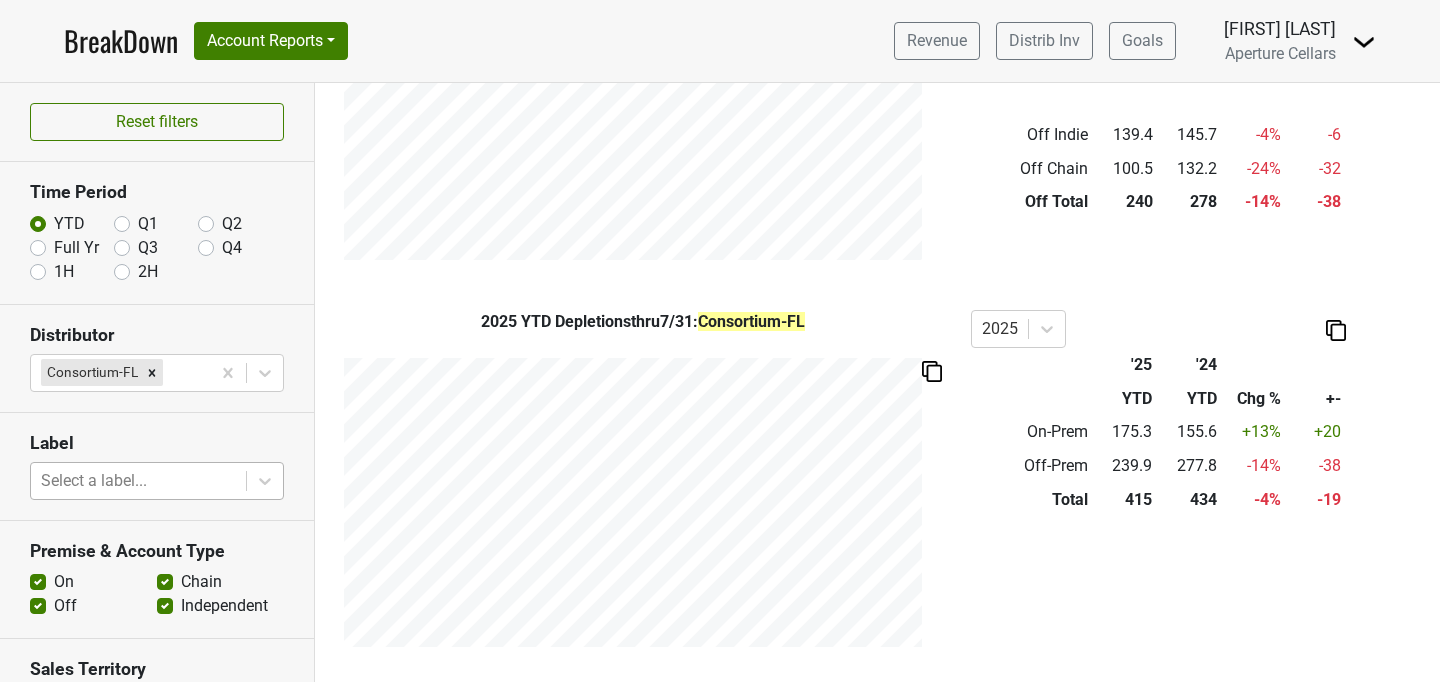 click at bounding box center [138, 481] 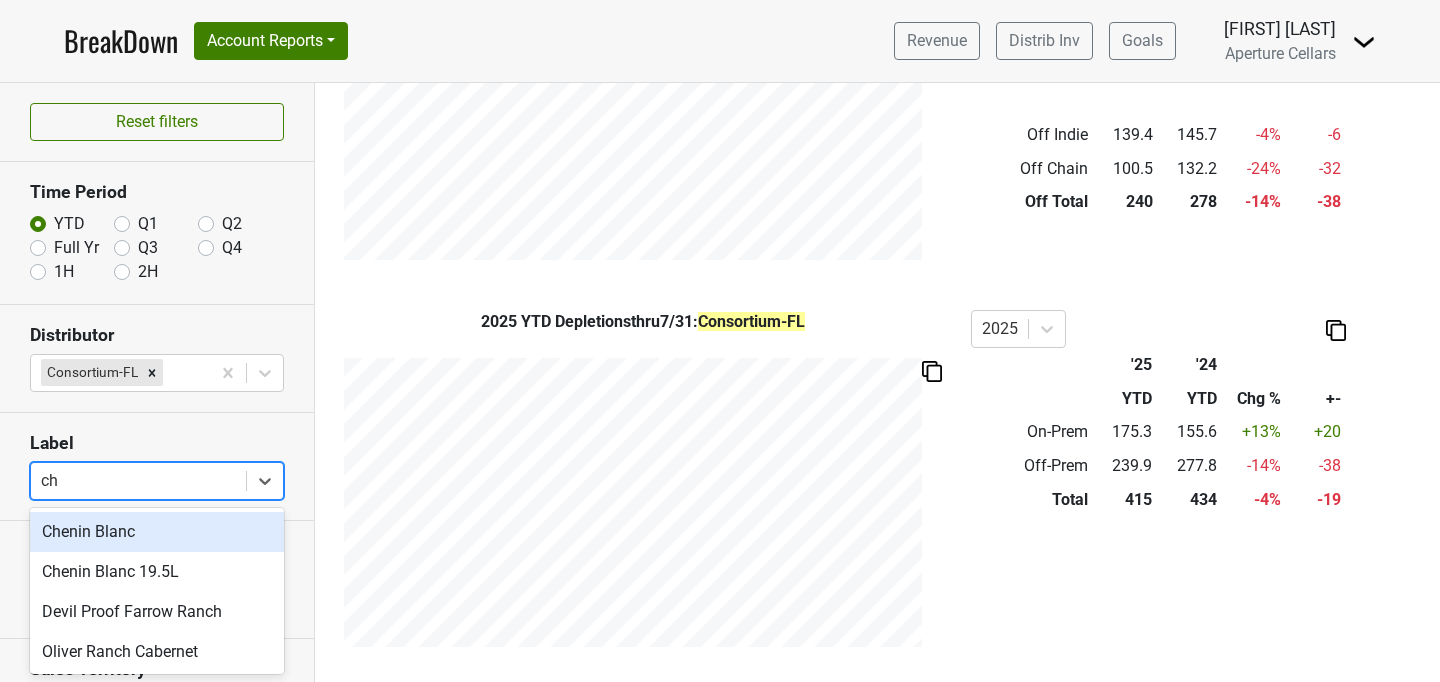 type on "che" 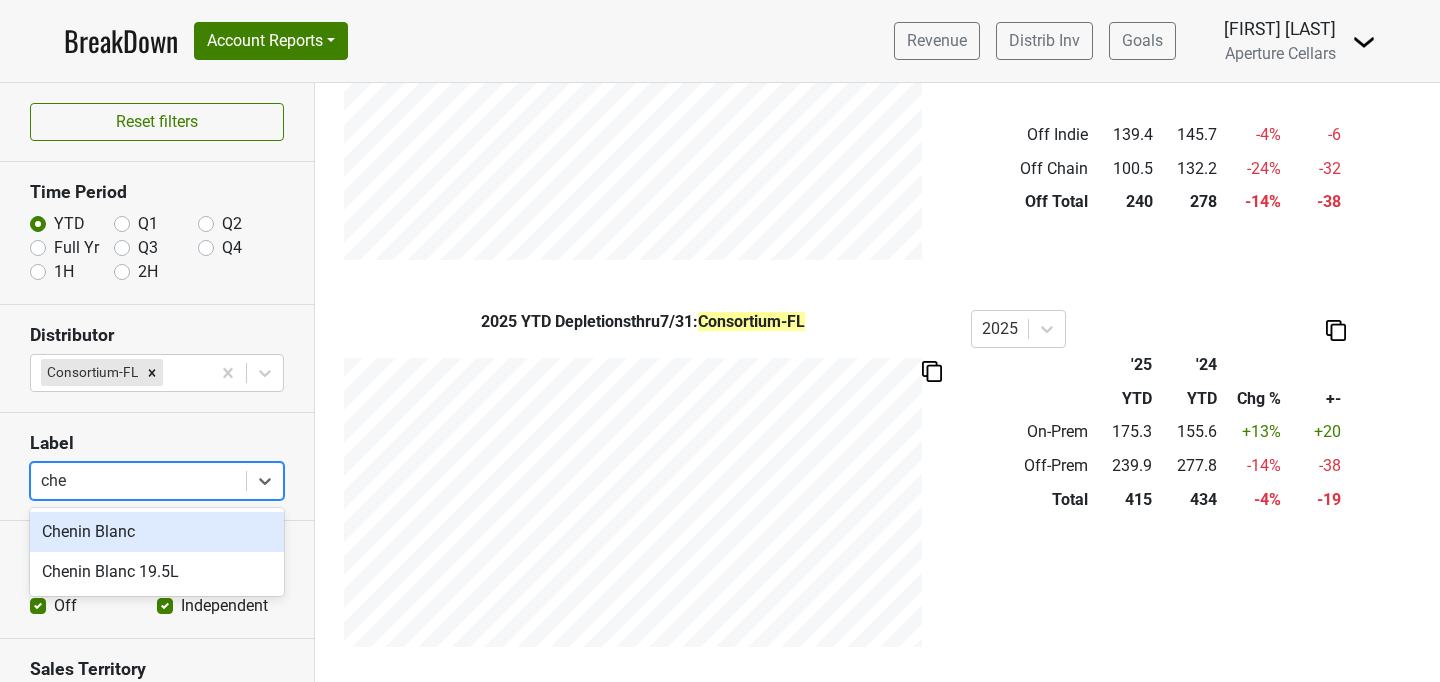 click on "Chenin Blanc" at bounding box center (157, 532) 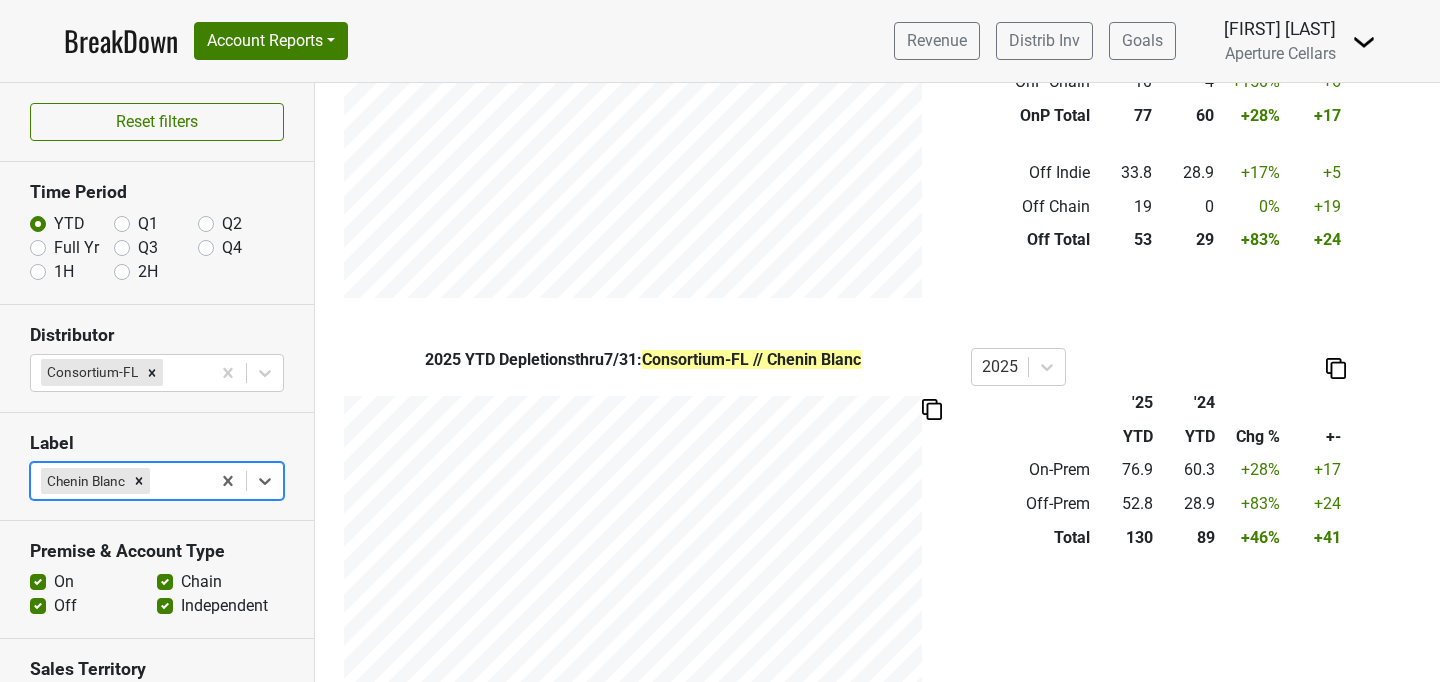 scroll, scrollTop: 875, scrollLeft: 0, axis: vertical 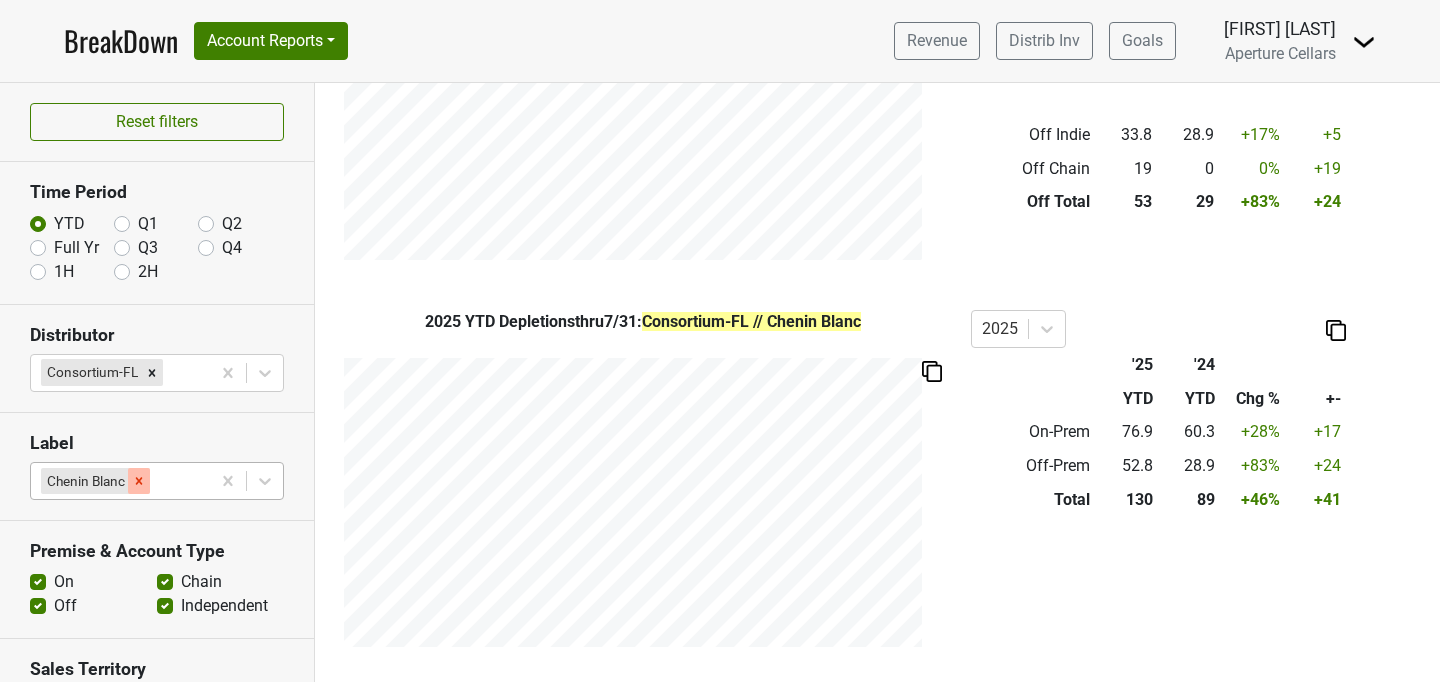 click 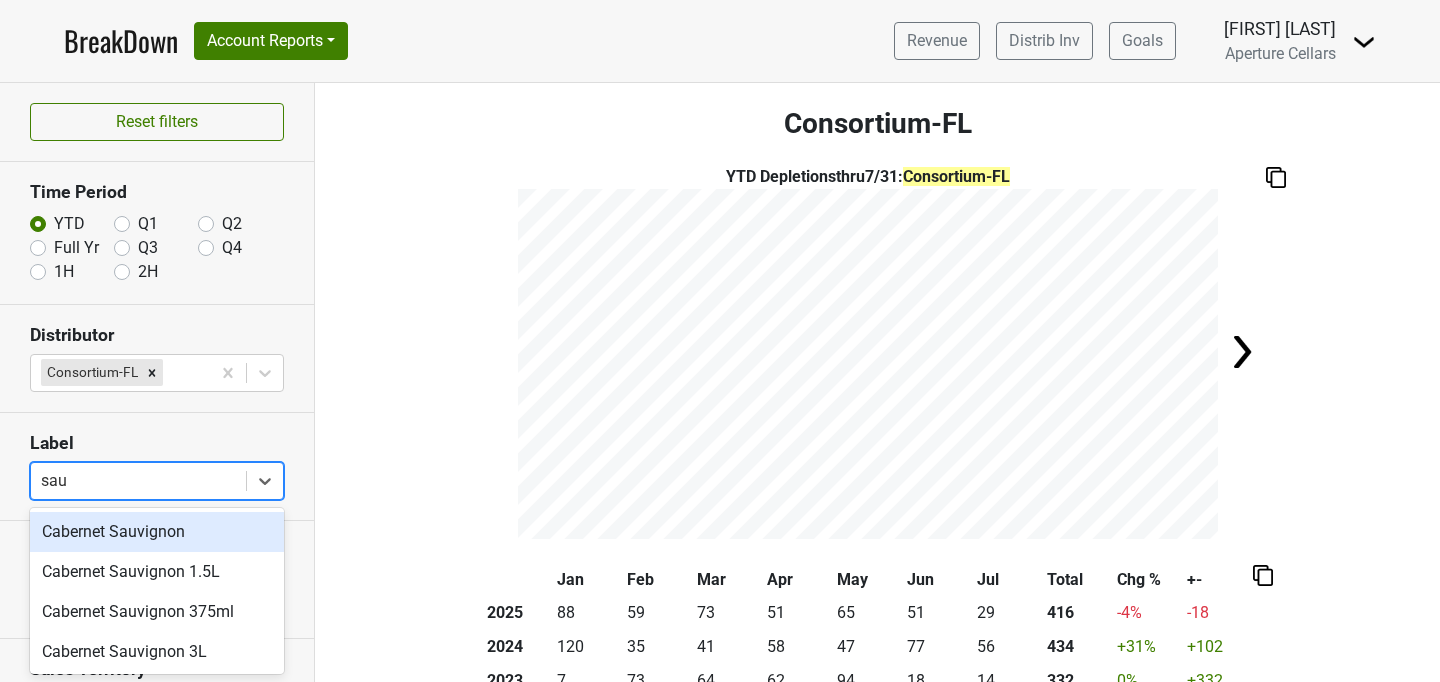 type on "sauv" 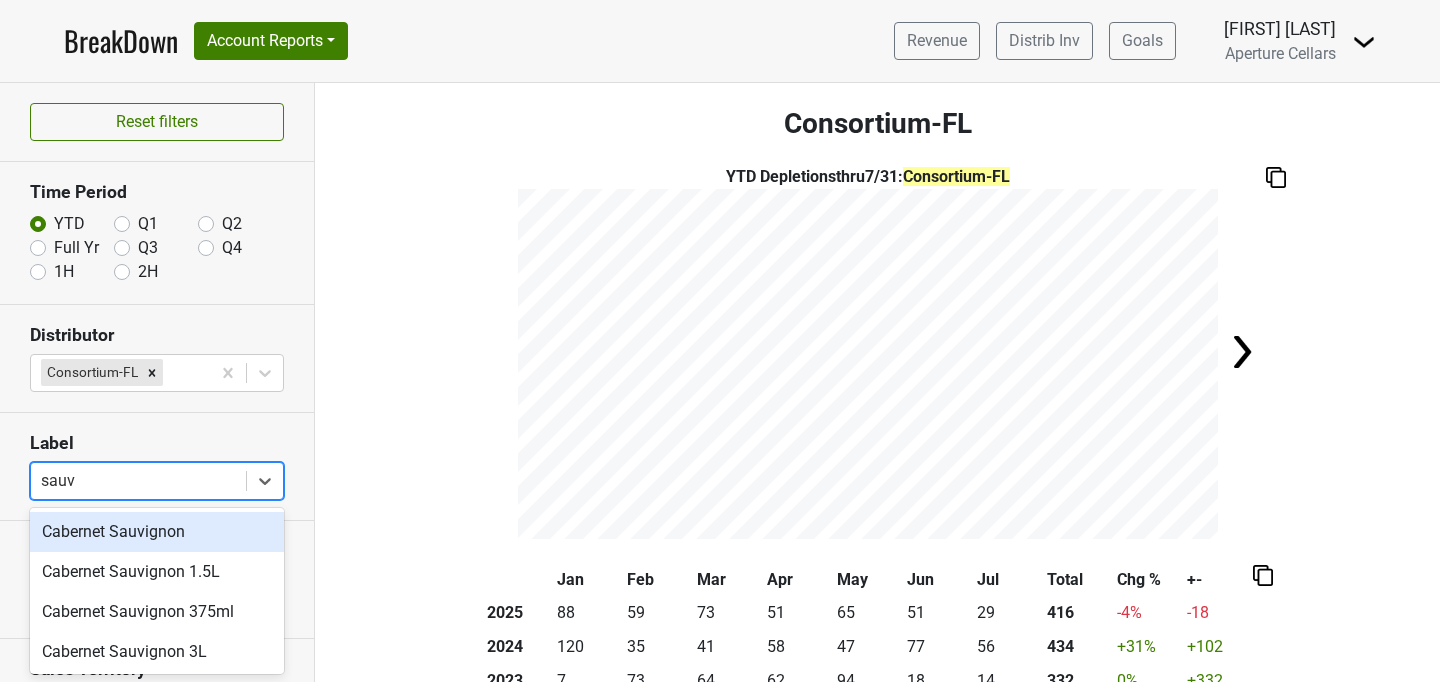 scroll, scrollTop: 121, scrollLeft: 0, axis: vertical 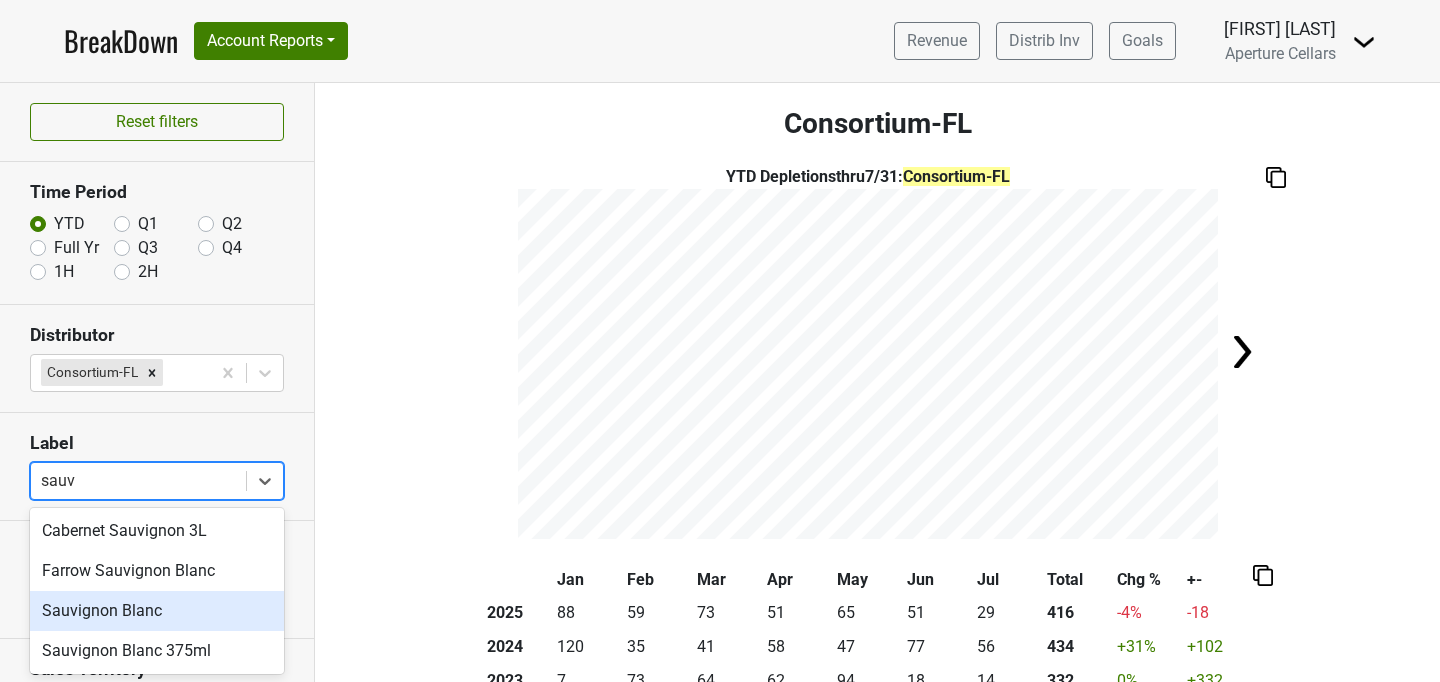 click on "Sauvignon Blanc" at bounding box center (157, 611) 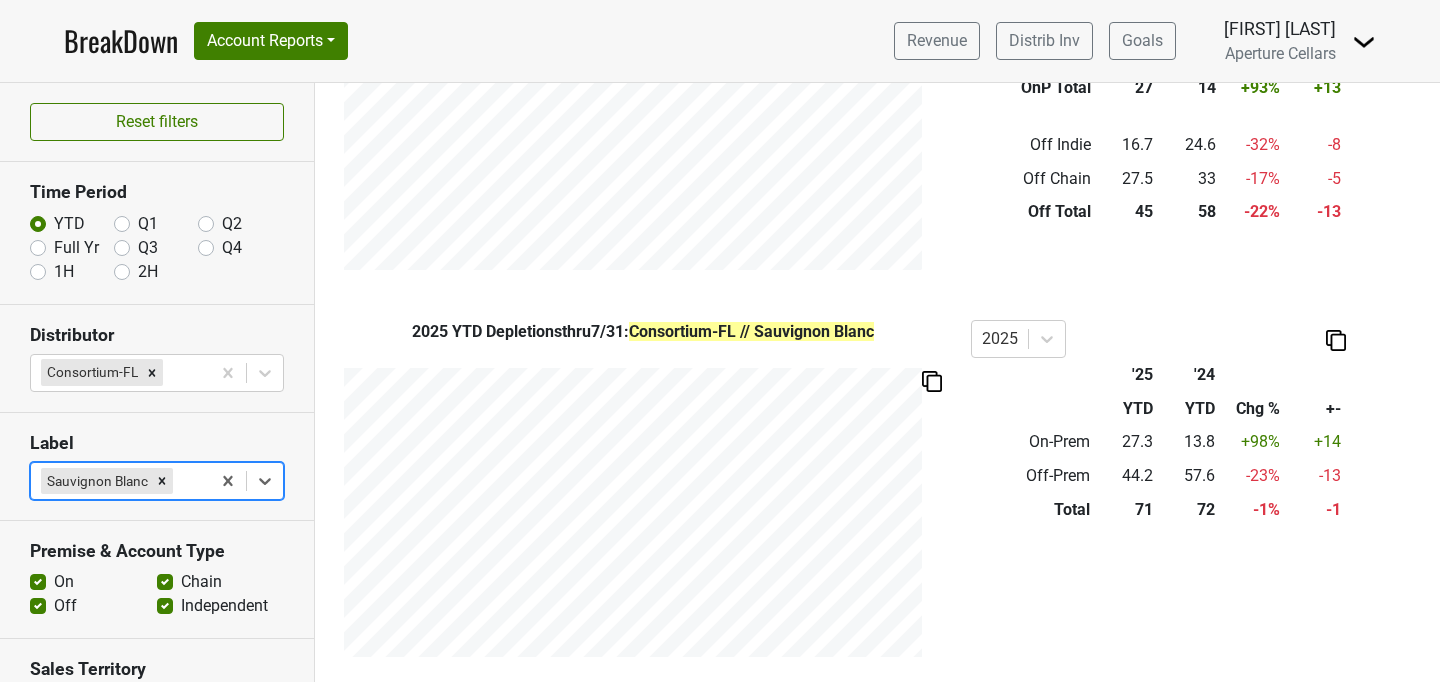 scroll, scrollTop: 875, scrollLeft: 0, axis: vertical 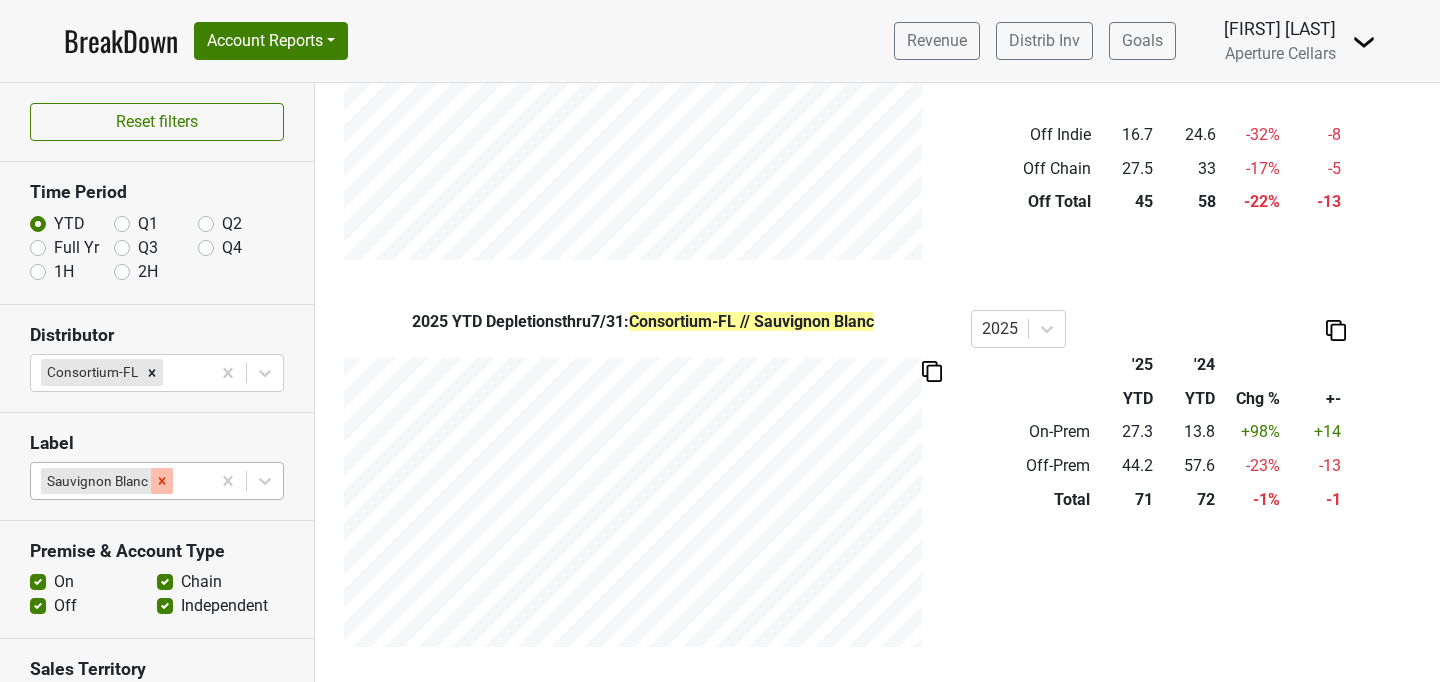 click 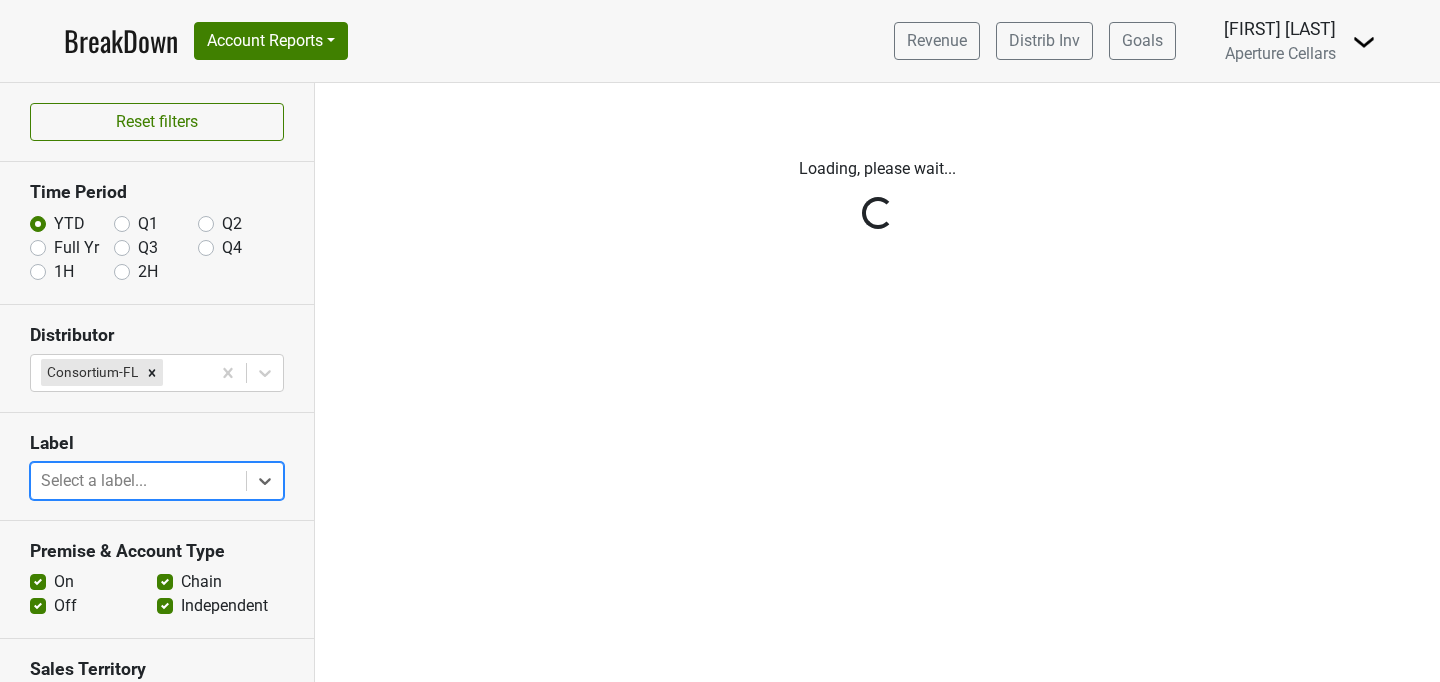 scroll, scrollTop: 0, scrollLeft: 0, axis: both 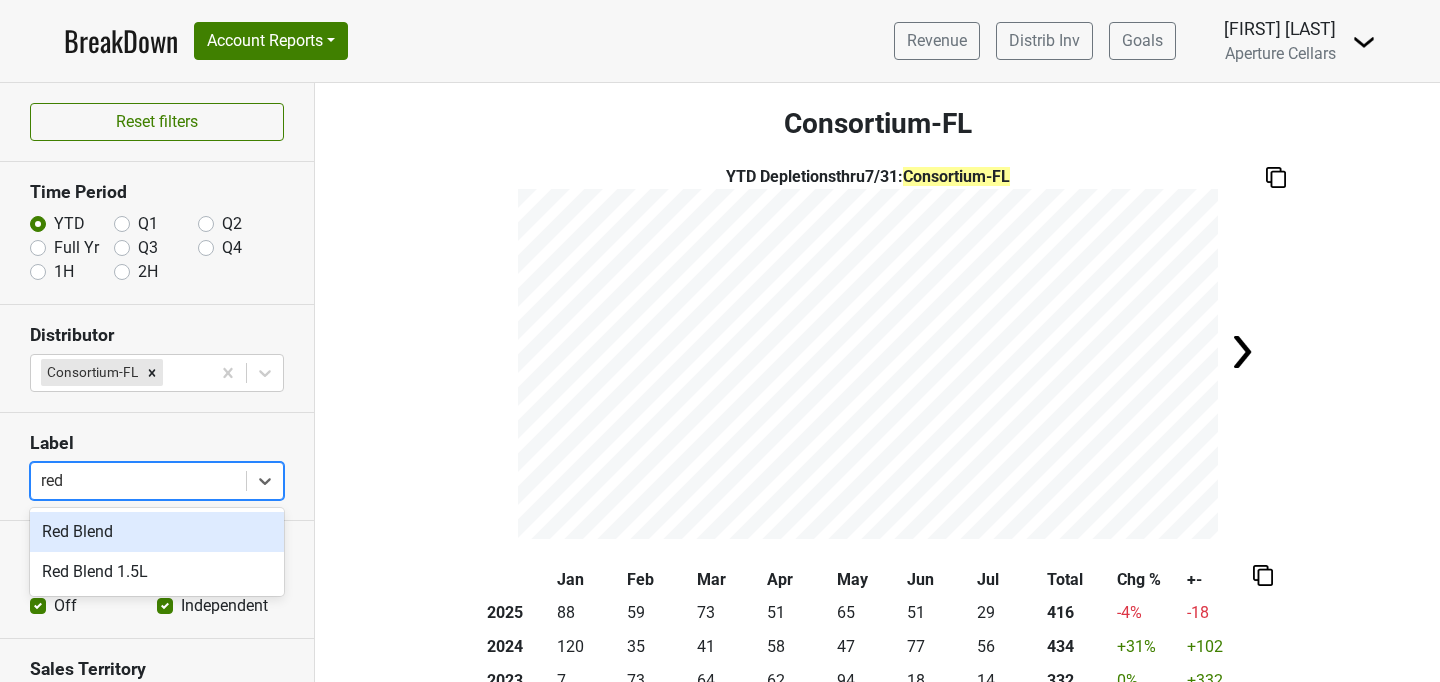 type on "red b" 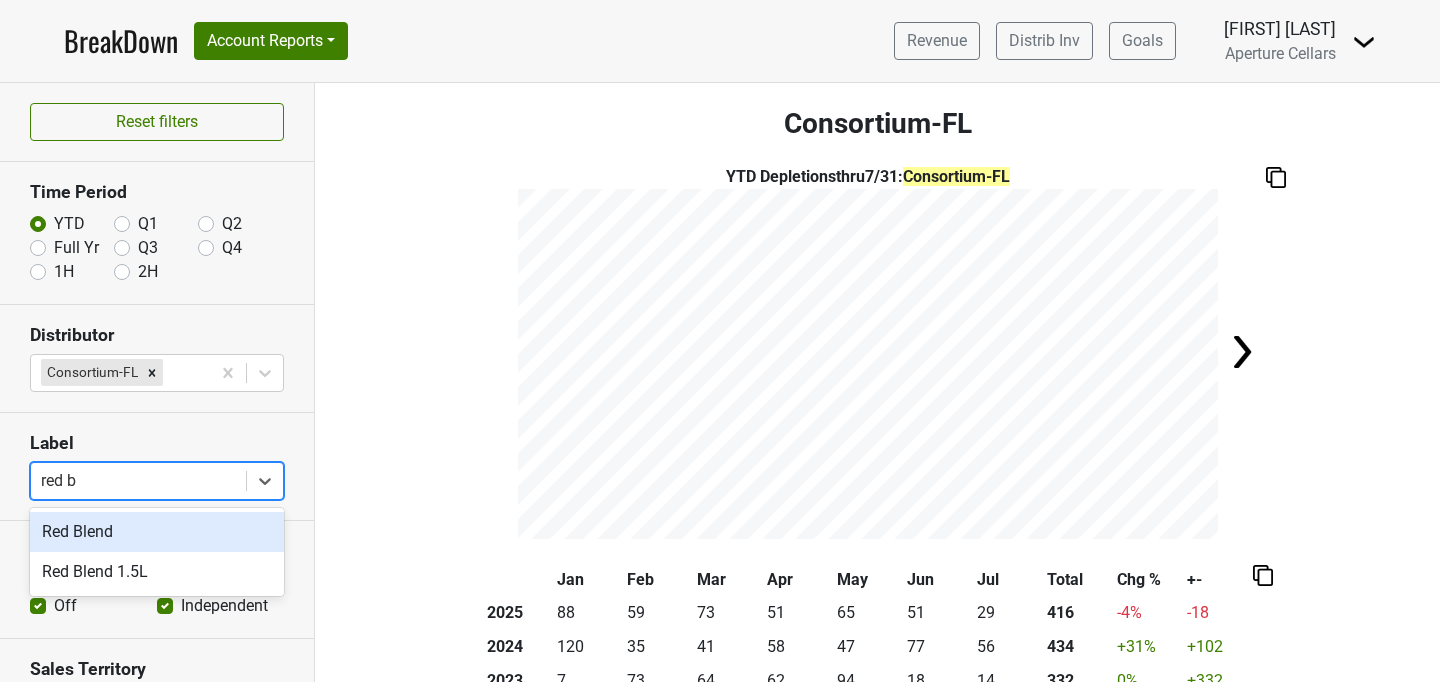 click on "Red Blend" at bounding box center (157, 532) 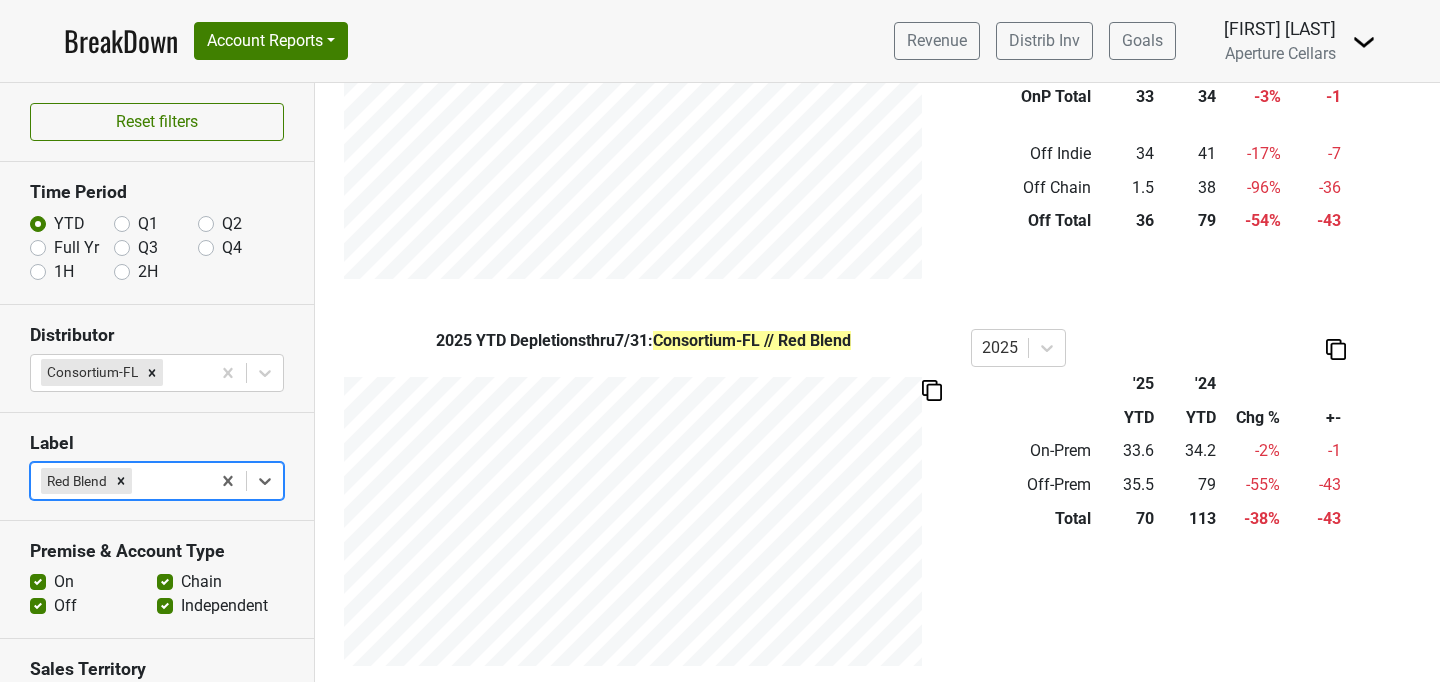scroll, scrollTop: 875, scrollLeft: 0, axis: vertical 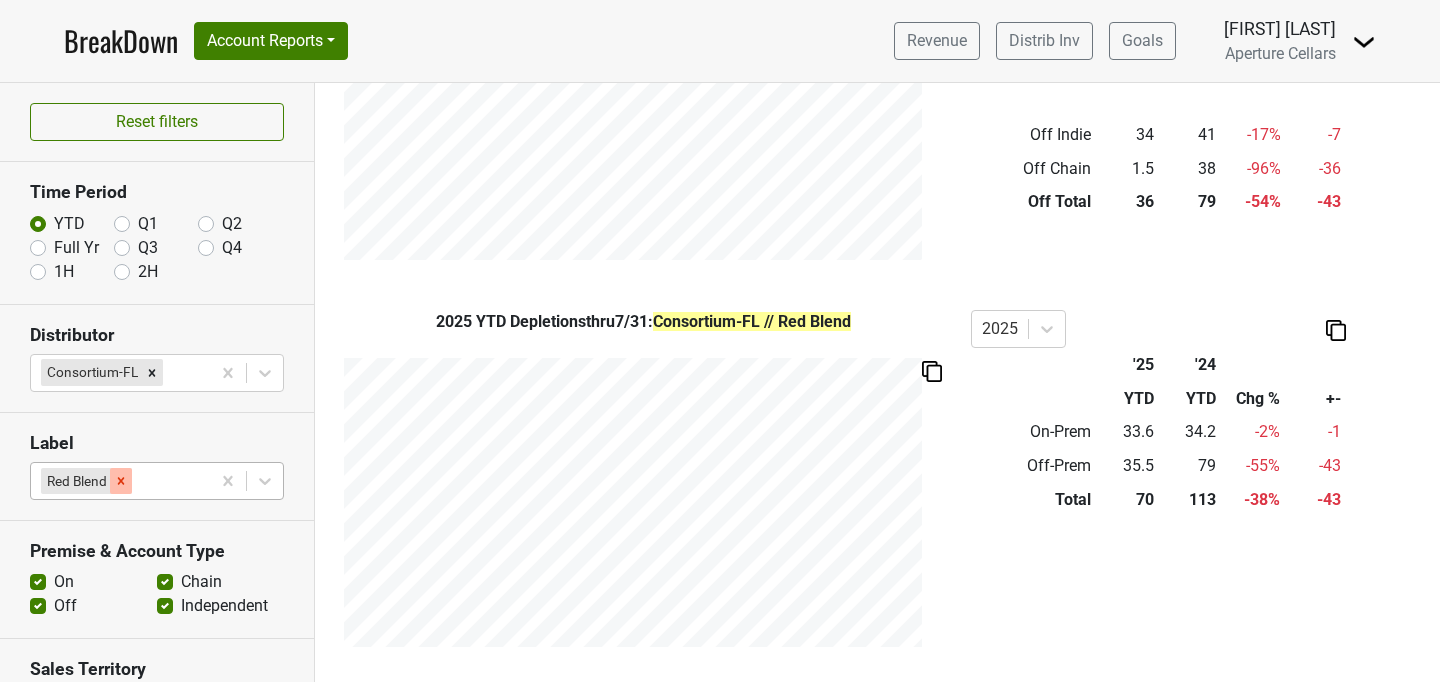click 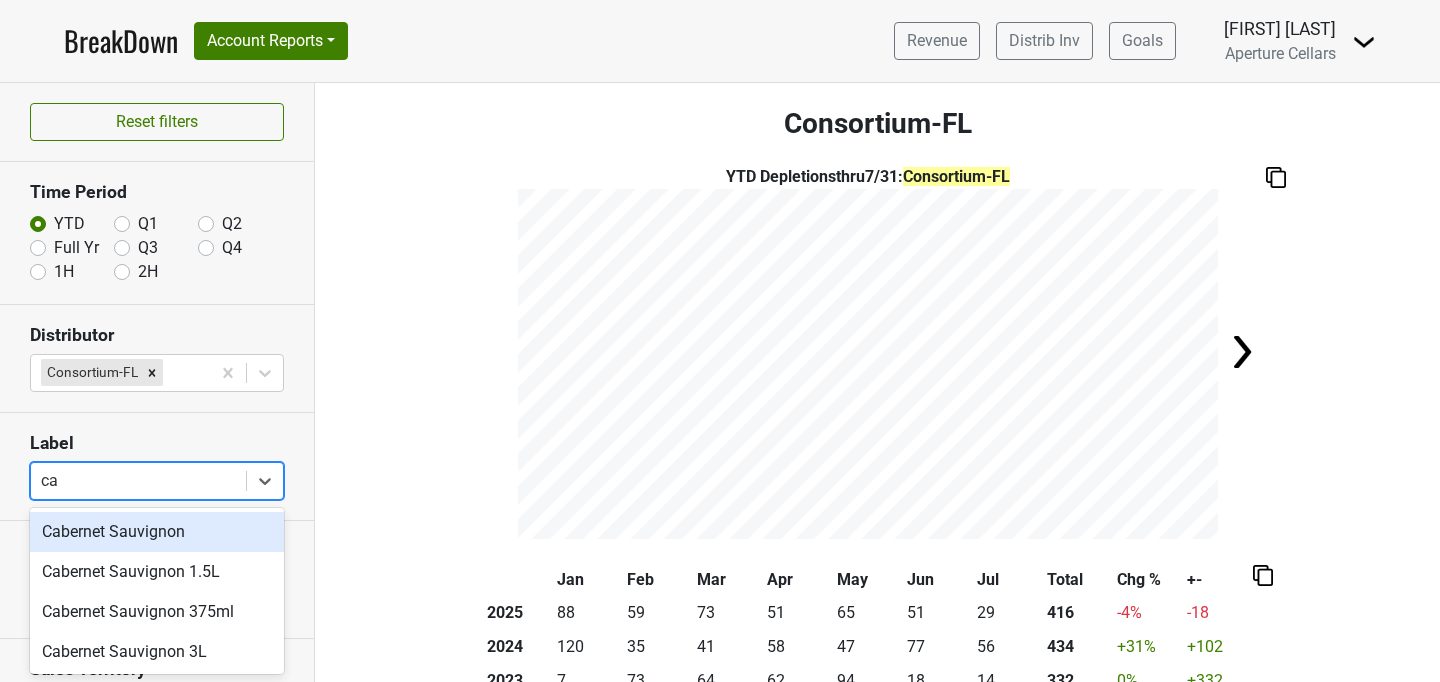 type on "cab" 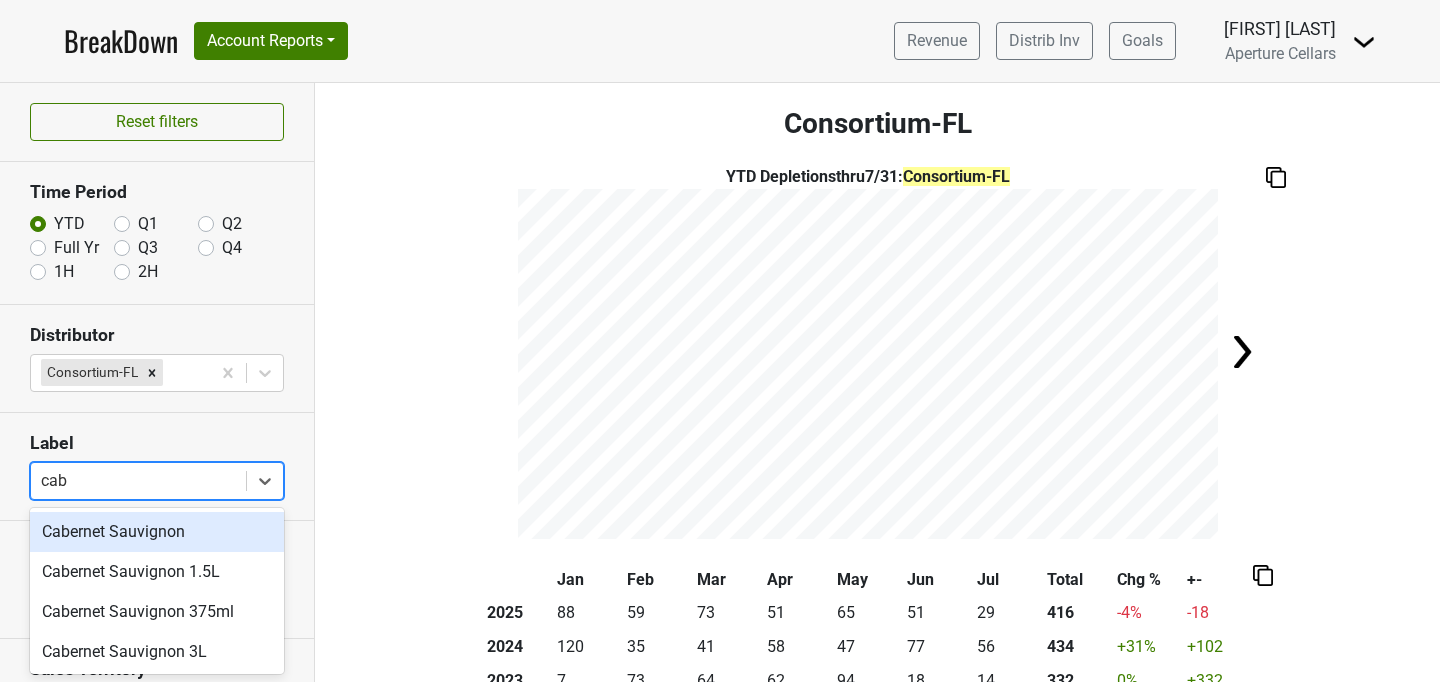 click on "Cabernet Sauvignon" at bounding box center [157, 532] 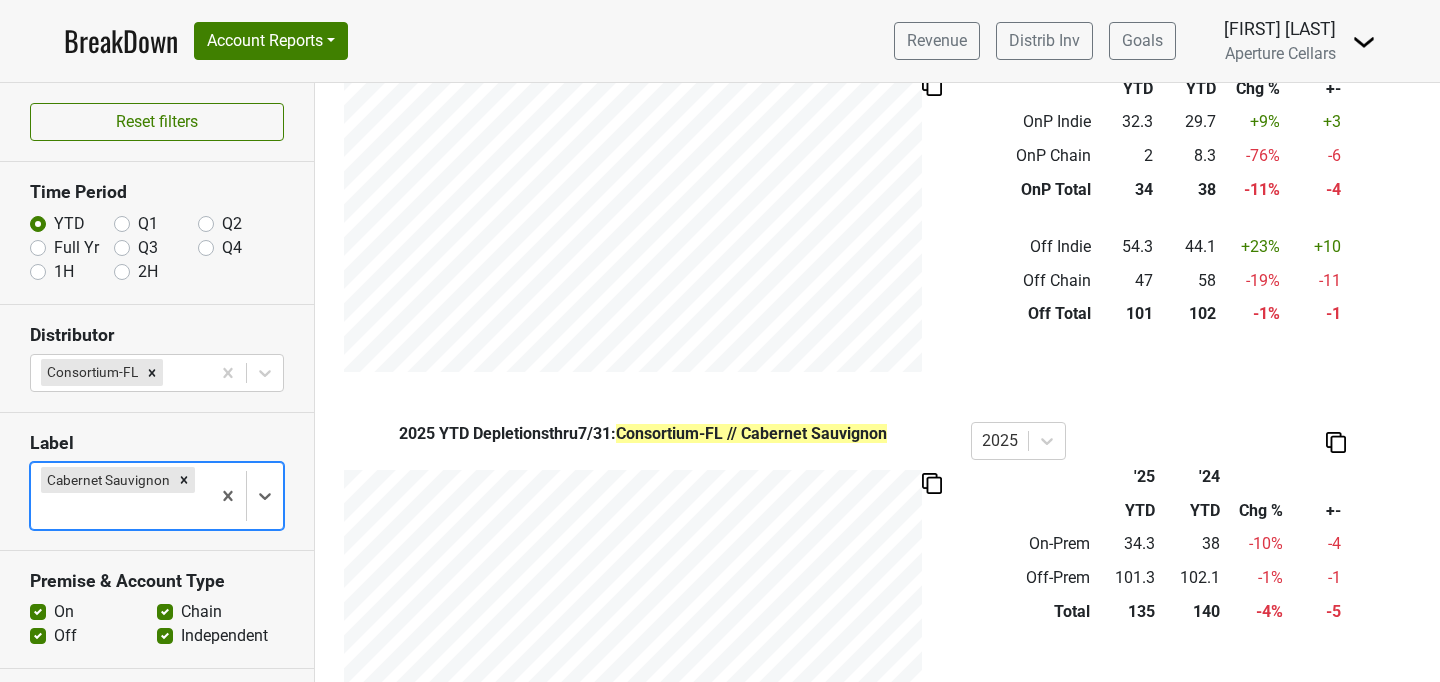 scroll, scrollTop: 875, scrollLeft: 0, axis: vertical 